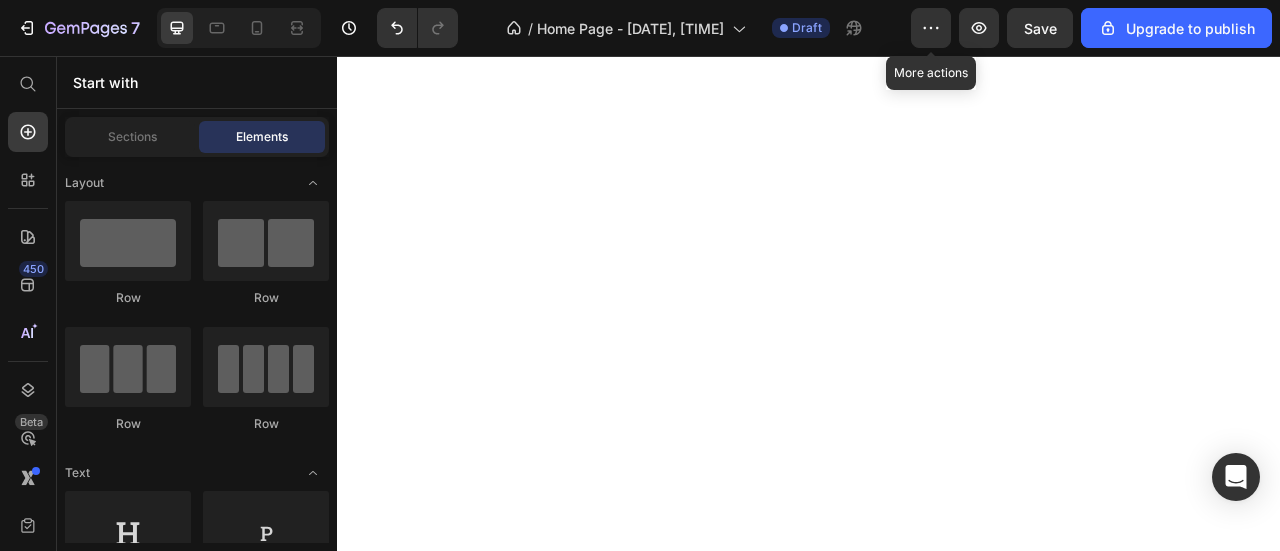 scroll, scrollTop: 0, scrollLeft: 0, axis: both 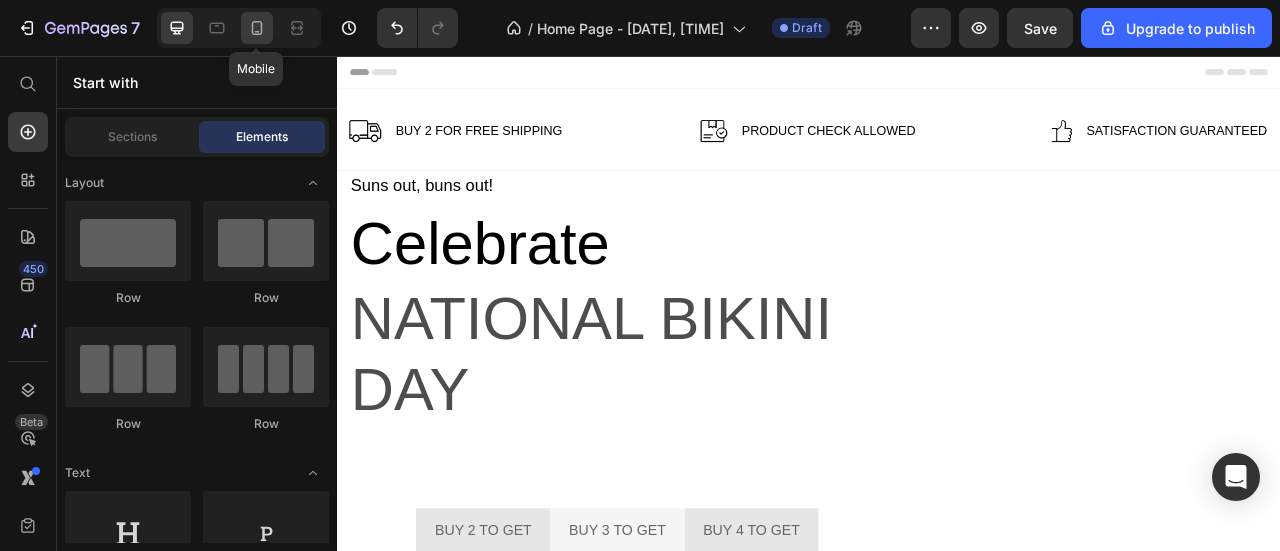 click 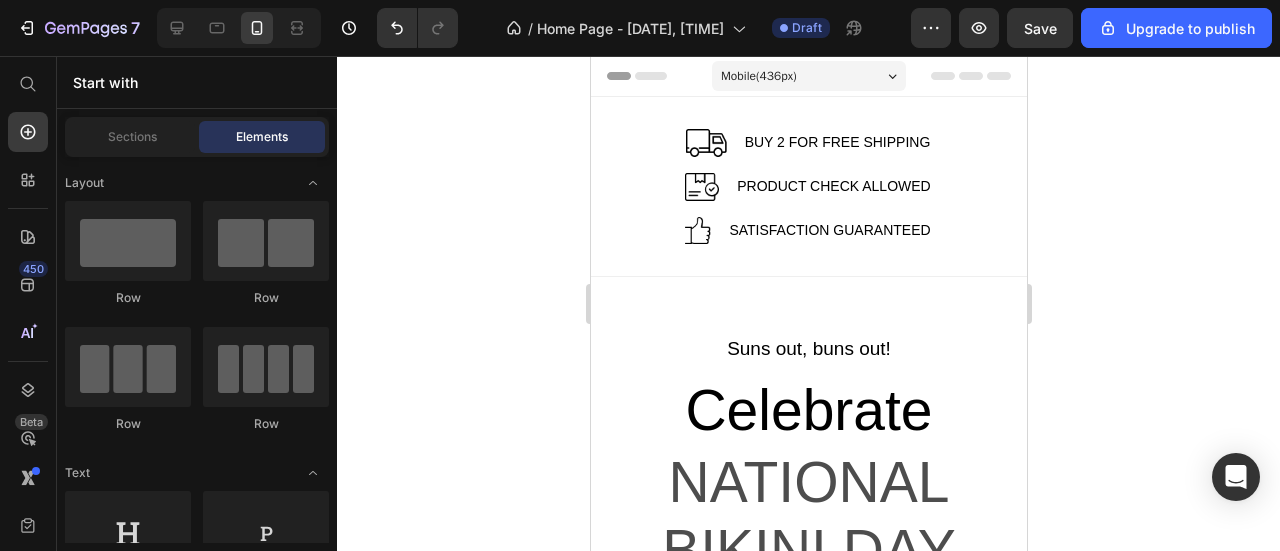 click on "Mobile  ( 436 px)" at bounding box center [758, 76] 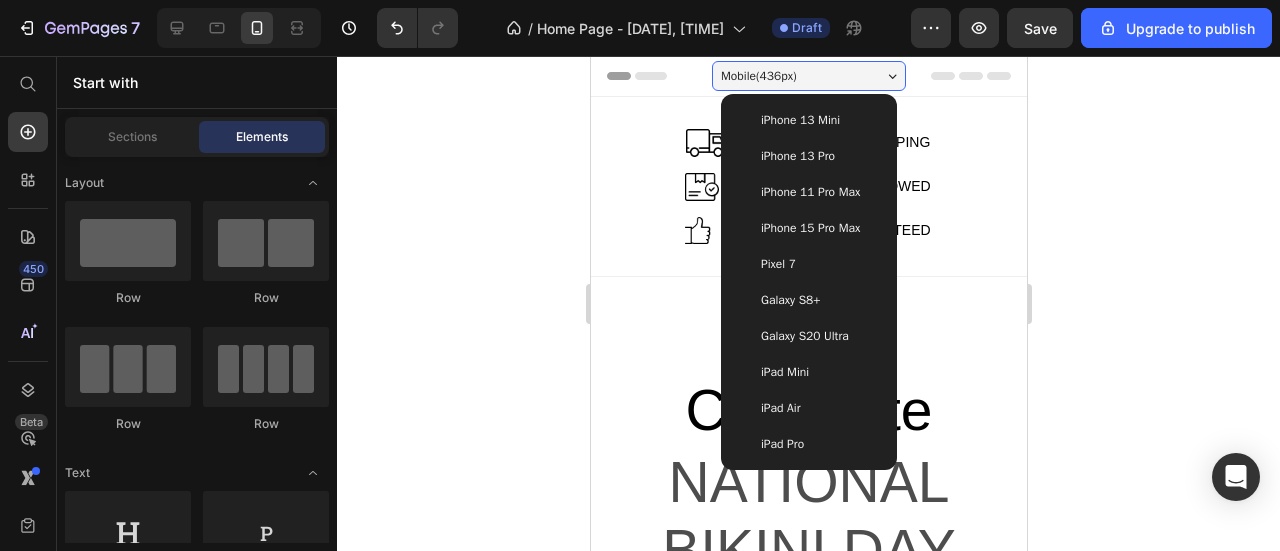 click on "iPhone 13 Pro" at bounding box center (797, 156) 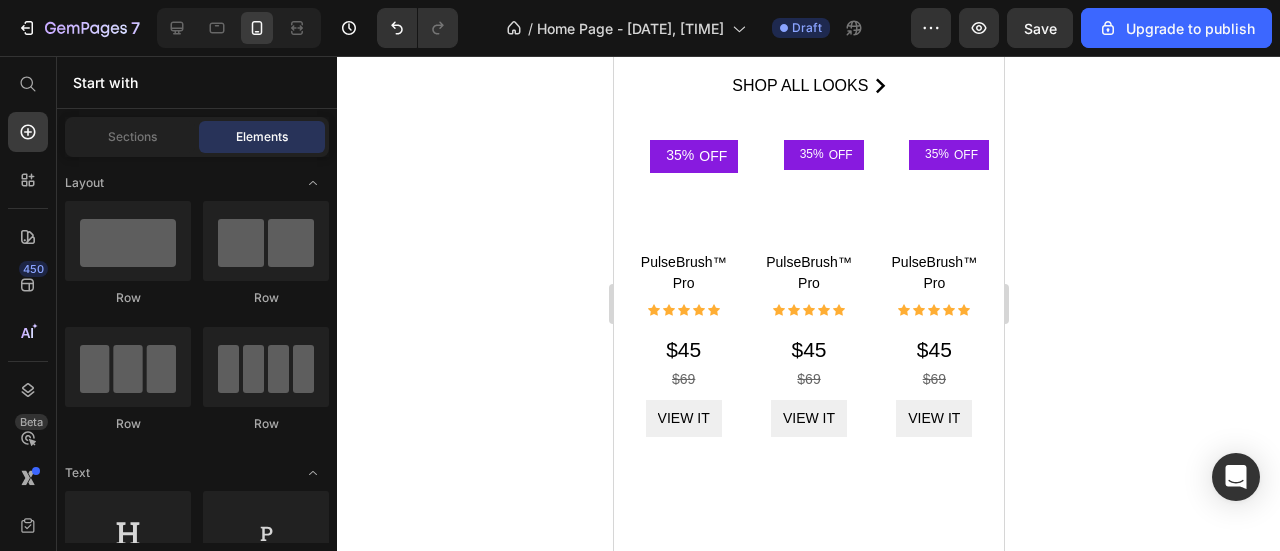 scroll, scrollTop: 2307, scrollLeft: 0, axis: vertical 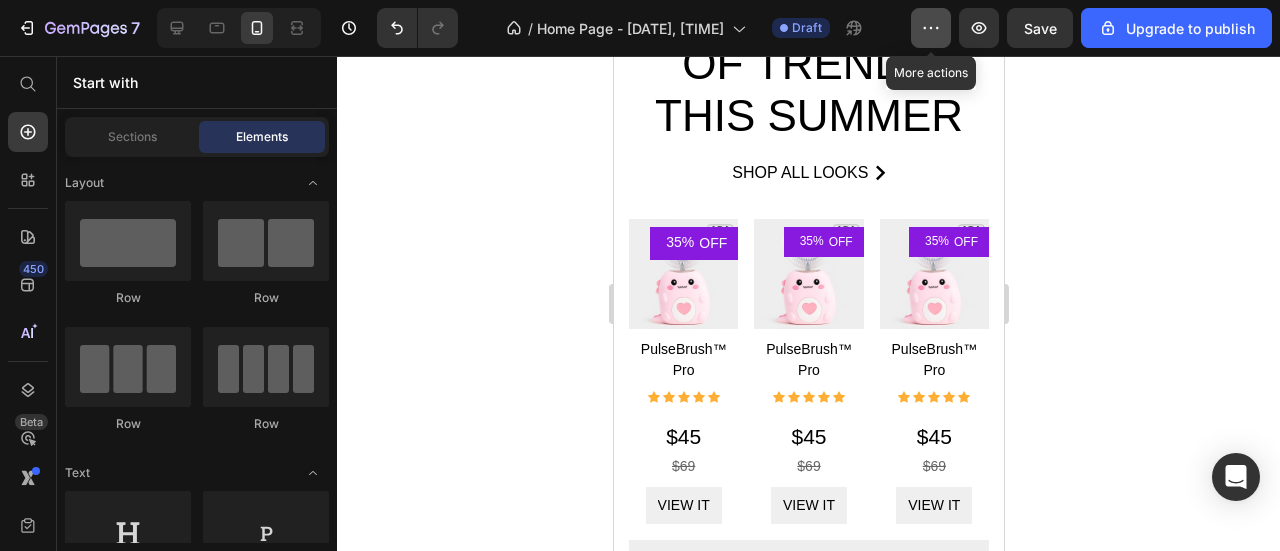 click 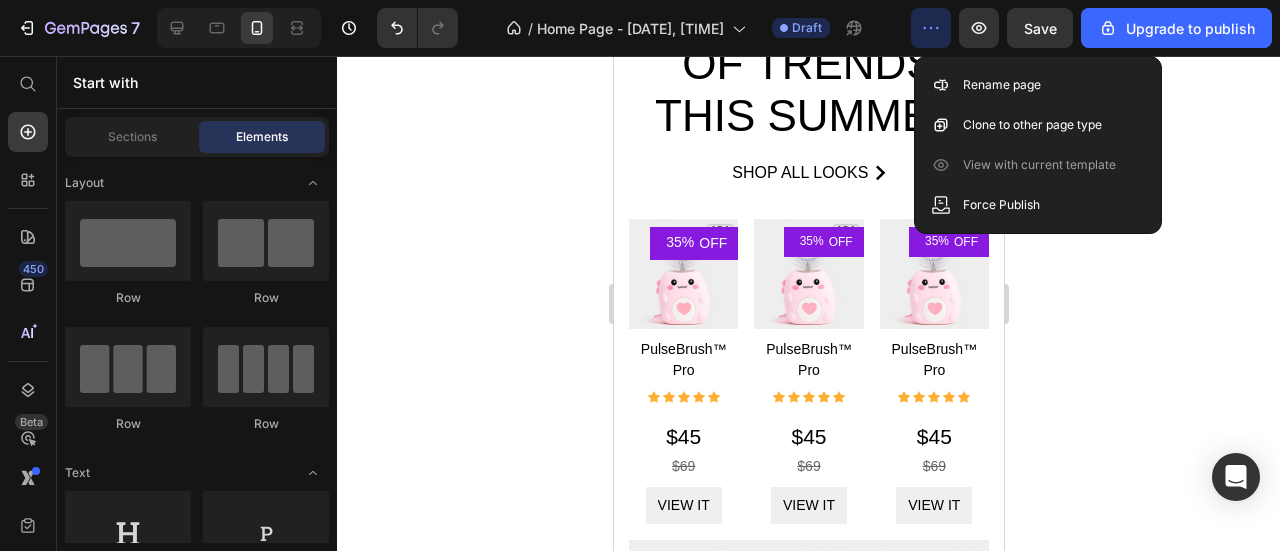 click 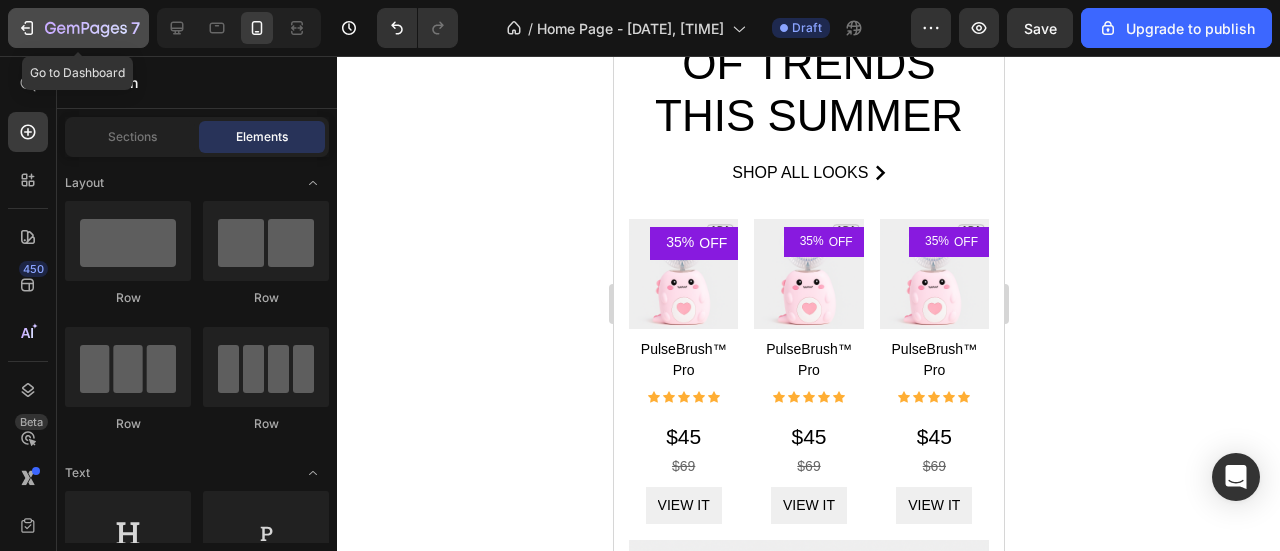 click 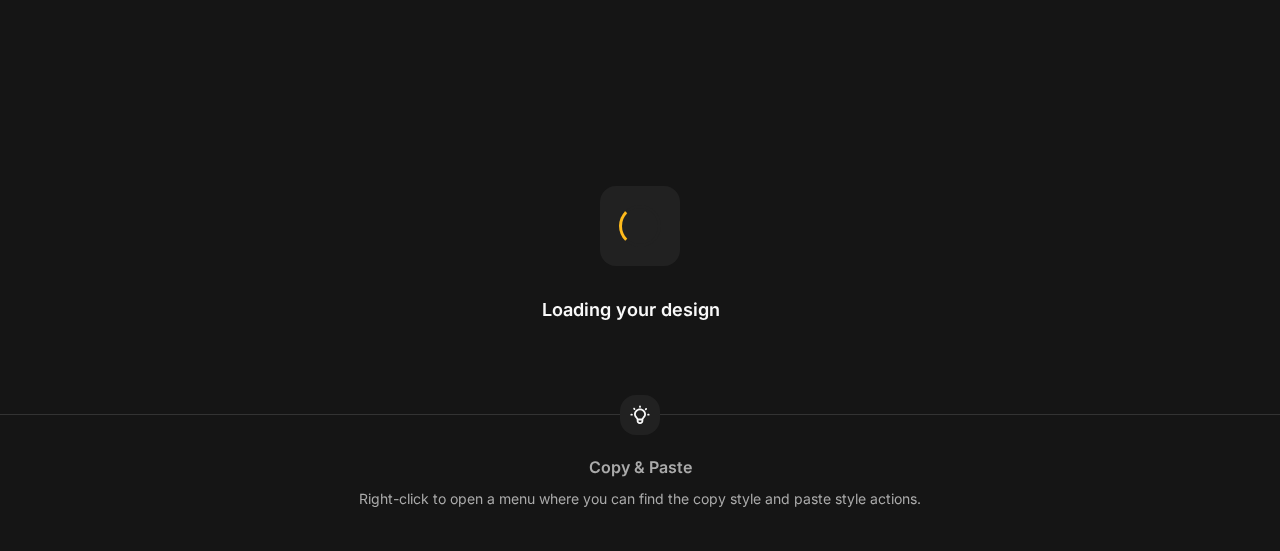scroll, scrollTop: 0, scrollLeft: 0, axis: both 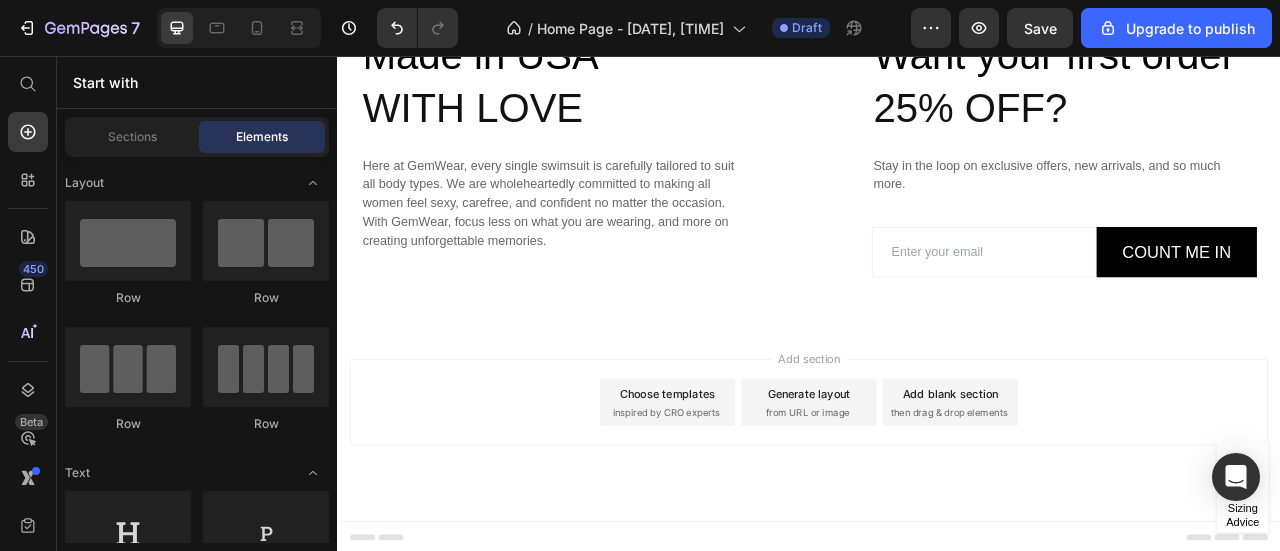 click on "Generate layout from URL or image" at bounding box center [937, 496] 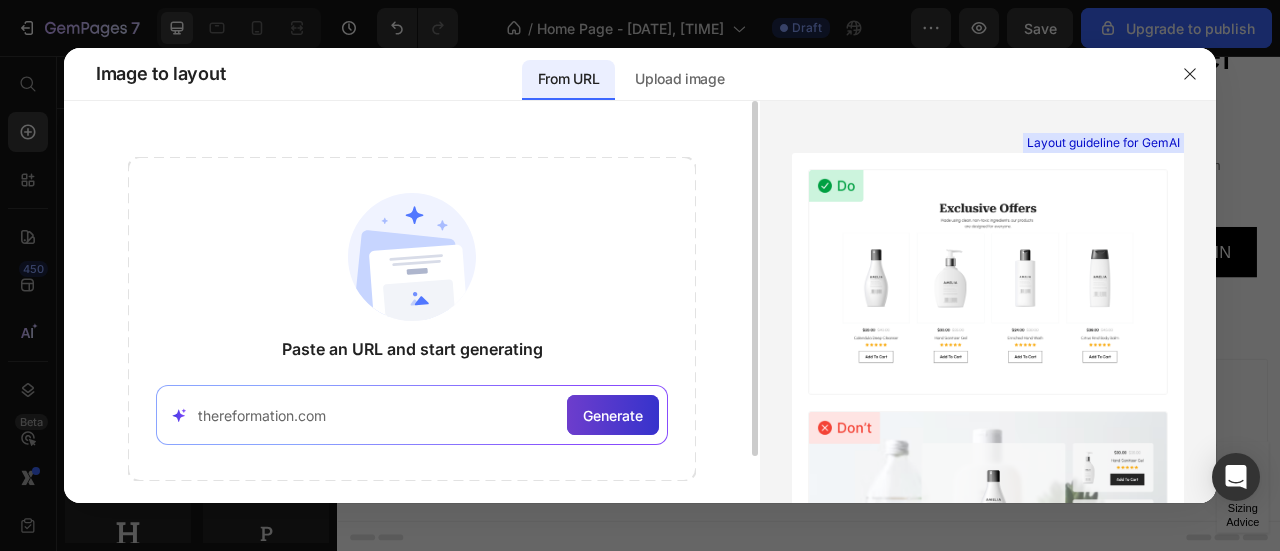 type on "thereformation.com" 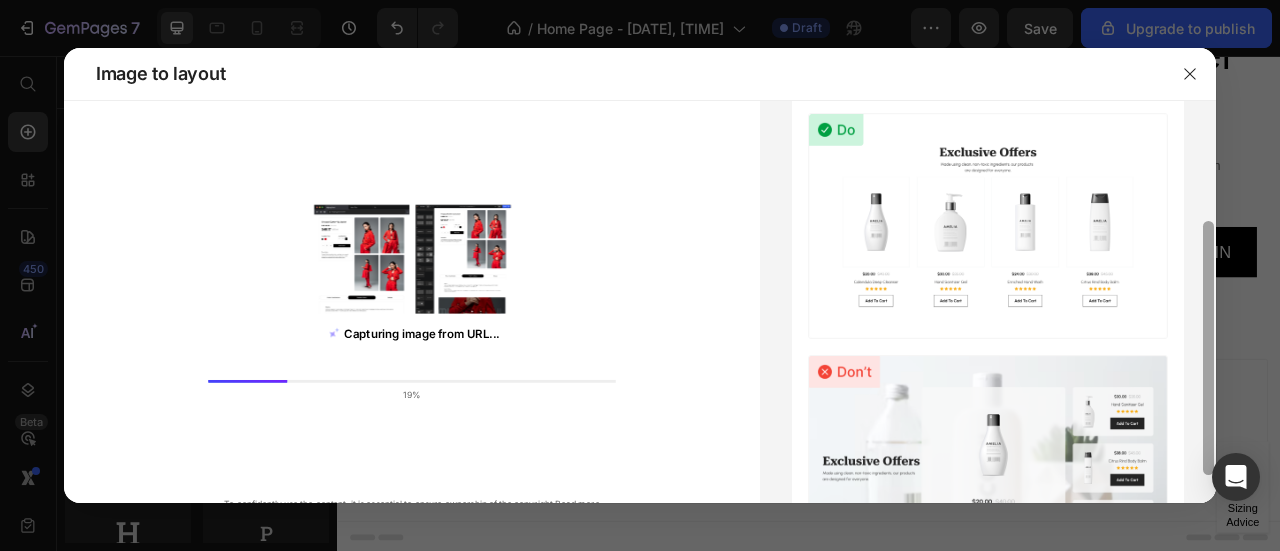 scroll, scrollTop: 0, scrollLeft: 0, axis: both 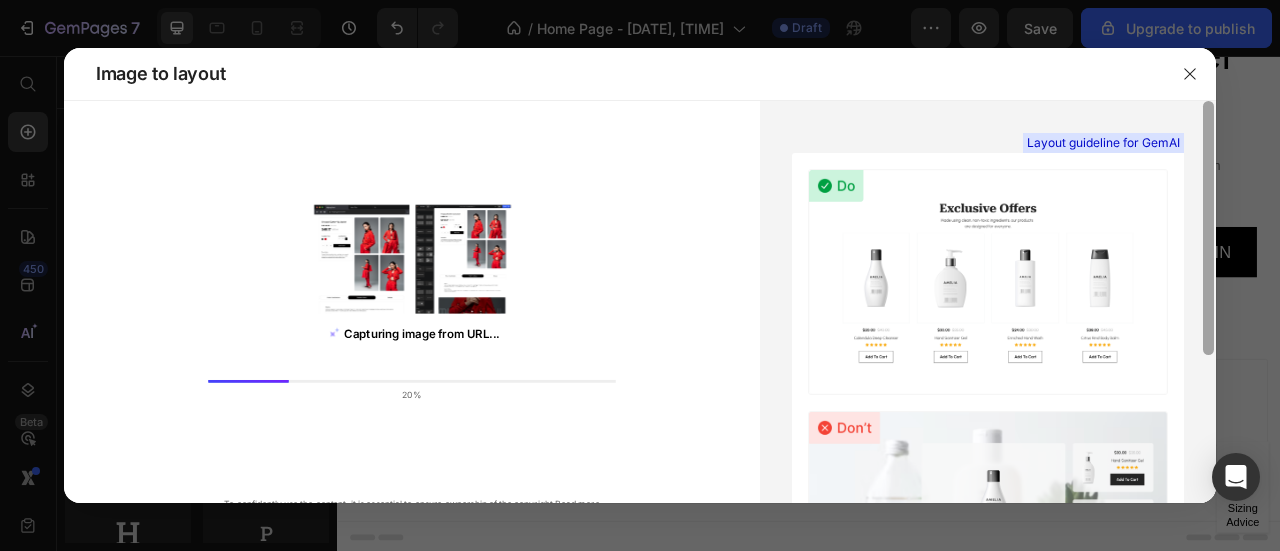 drag, startPoint x: 1206, startPoint y: 265, endPoint x: 1204, endPoint y: 231, distance: 34.058773 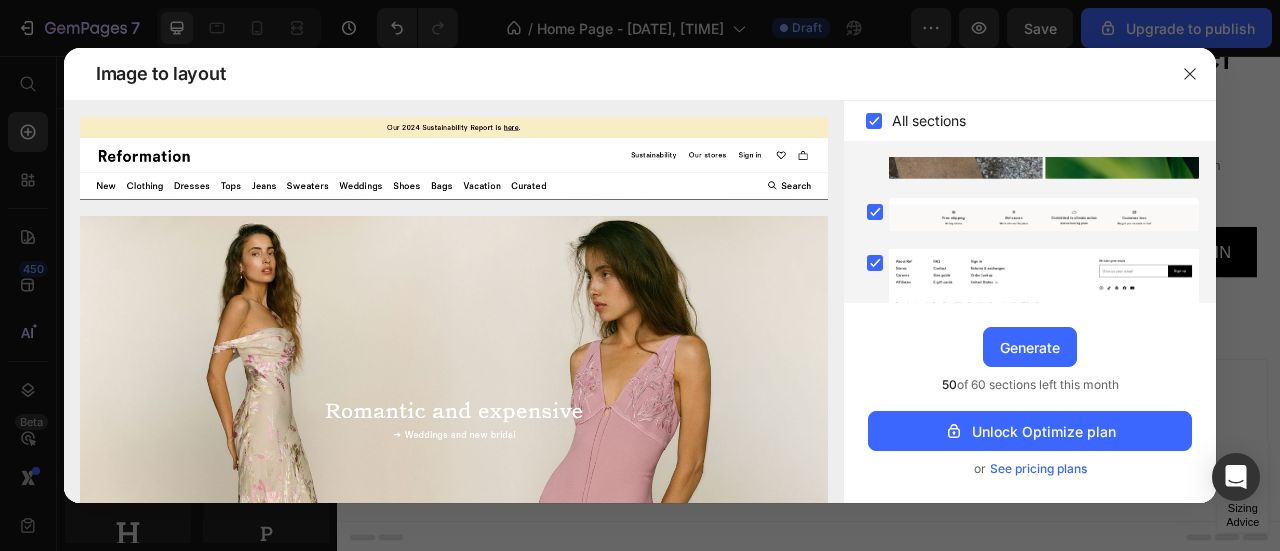 scroll, scrollTop: 1345, scrollLeft: 0, axis: vertical 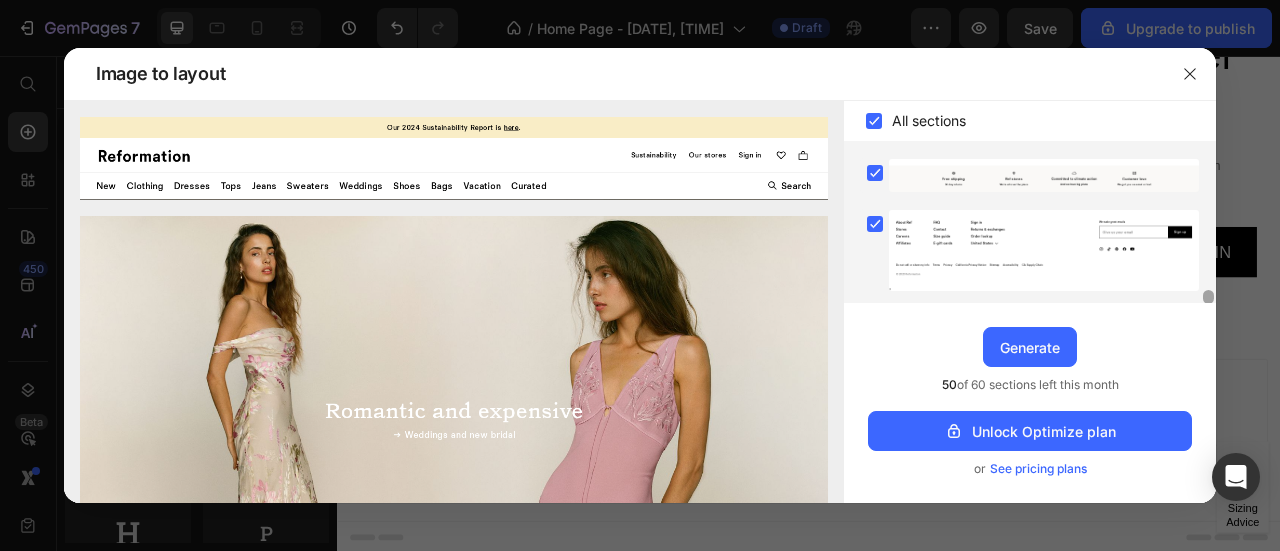 drag, startPoint x: 1210, startPoint y: 175, endPoint x: 1164, endPoint y: 598, distance: 425.49384 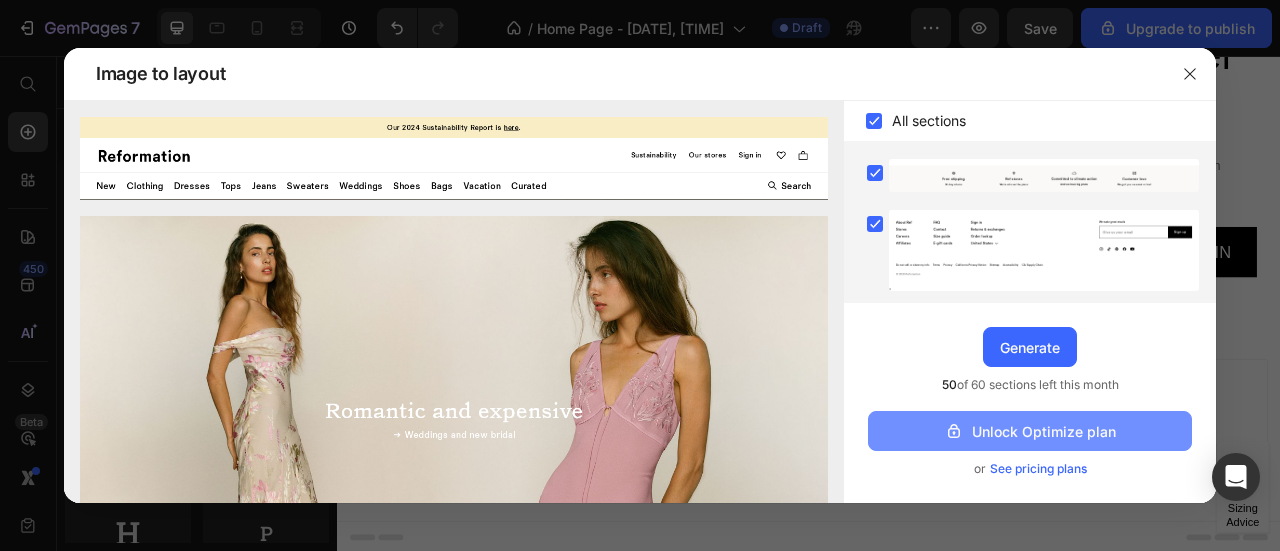 click on "Unlock Optimize plan" at bounding box center [1030, 431] 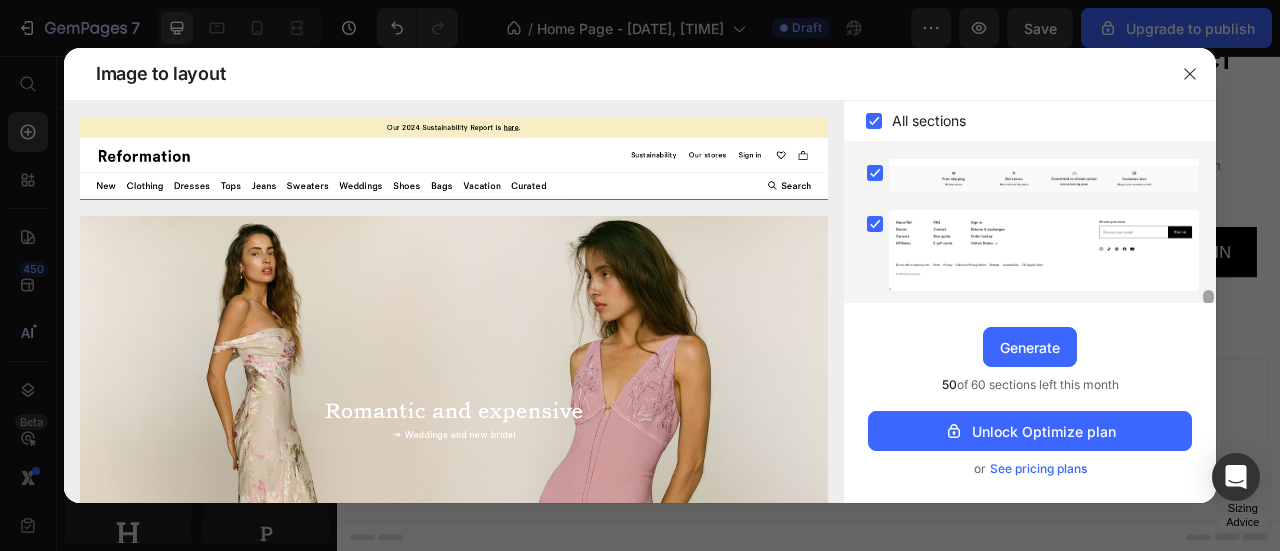 click at bounding box center (1208, 297) 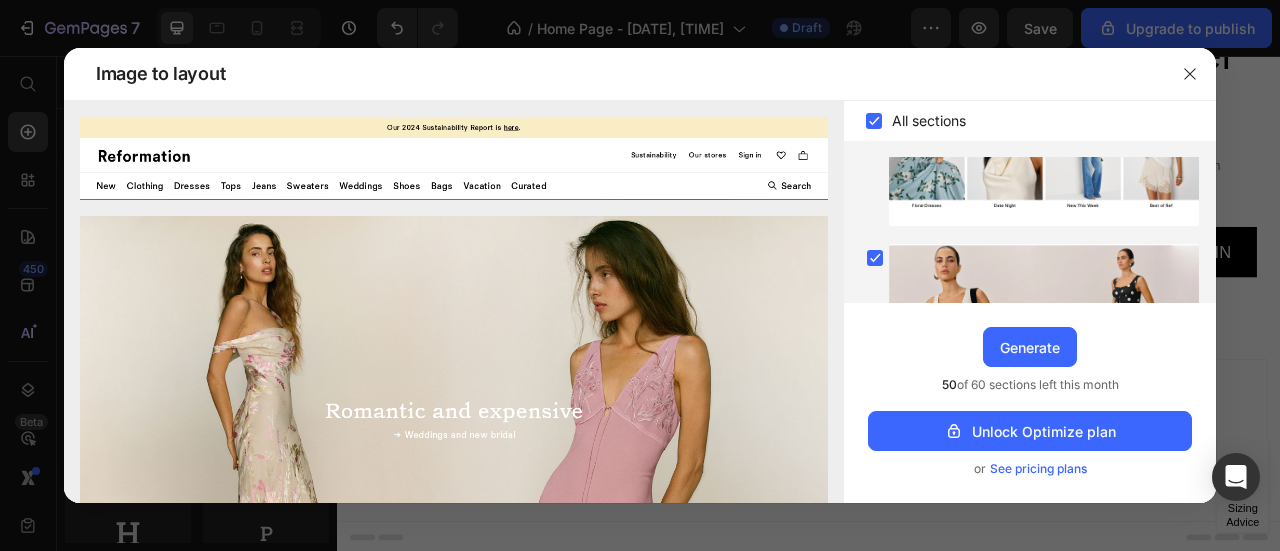 scroll, scrollTop: 0, scrollLeft: 0, axis: both 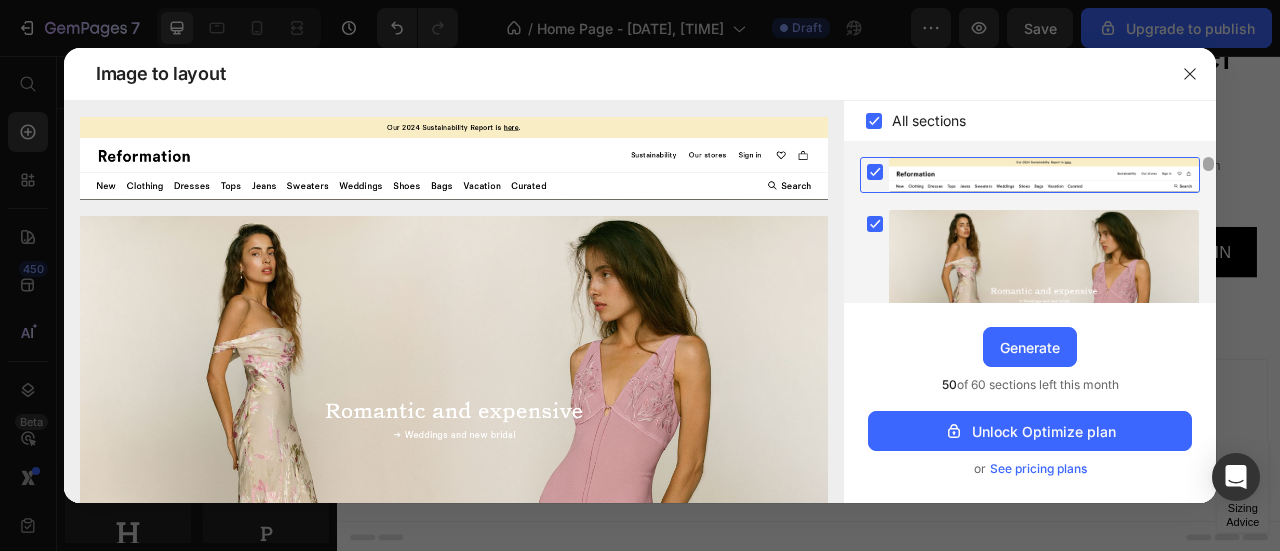 drag, startPoint x: 1208, startPoint y: 297, endPoint x: 1183, endPoint y: 43, distance: 255.22736 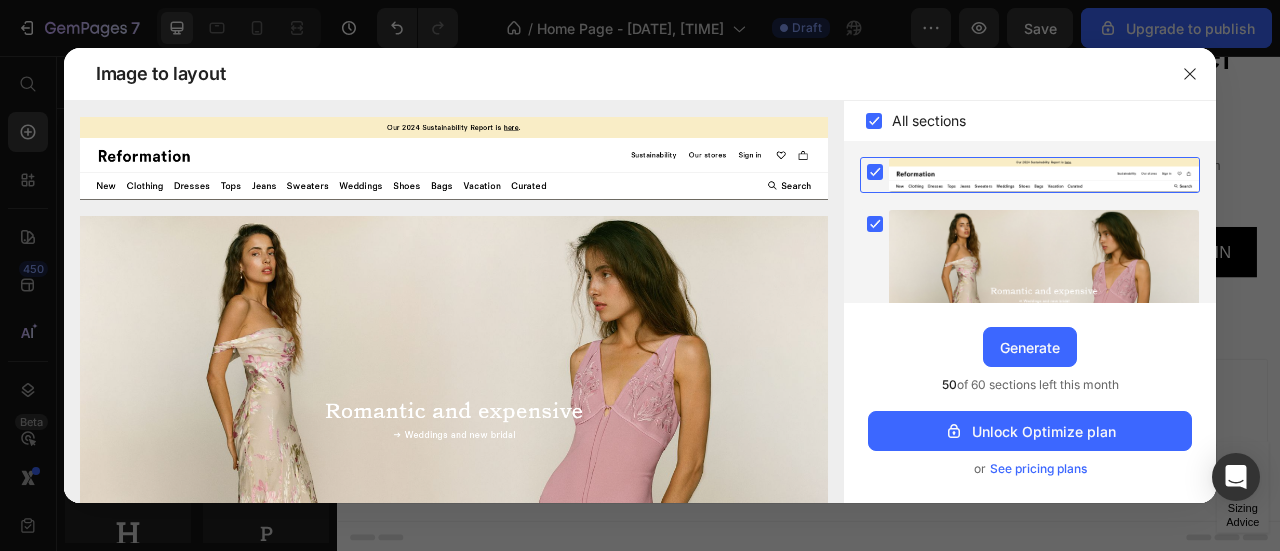 click on "See pricing plans" at bounding box center [1038, 469] 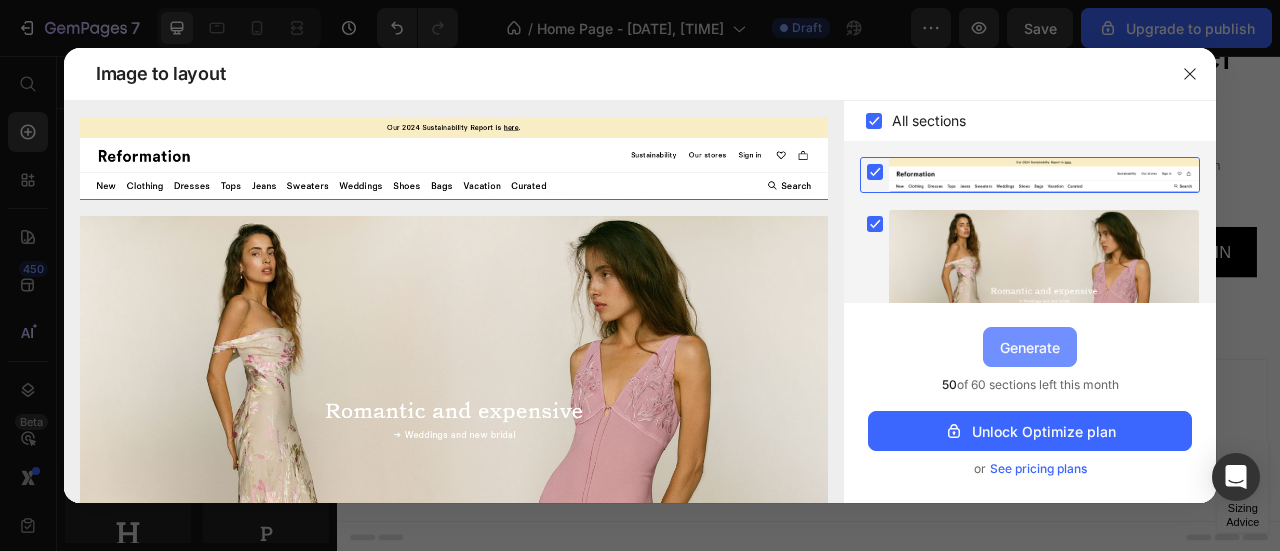 click on "Generate" at bounding box center [1030, 347] 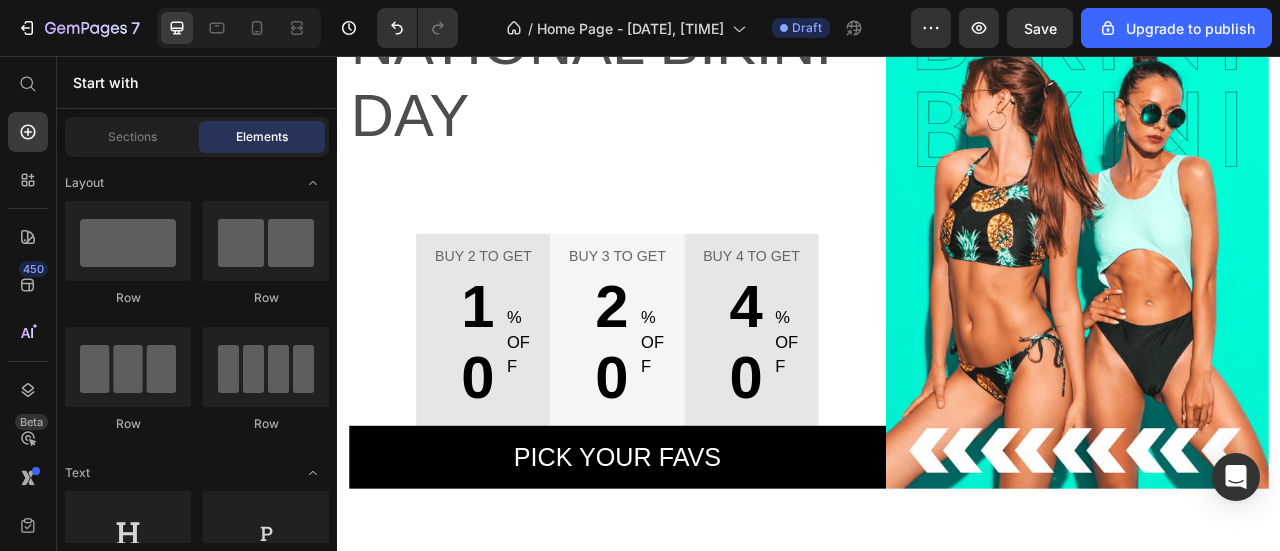 scroll, scrollTop: 316, scrollLeft: 0, axis: vertical 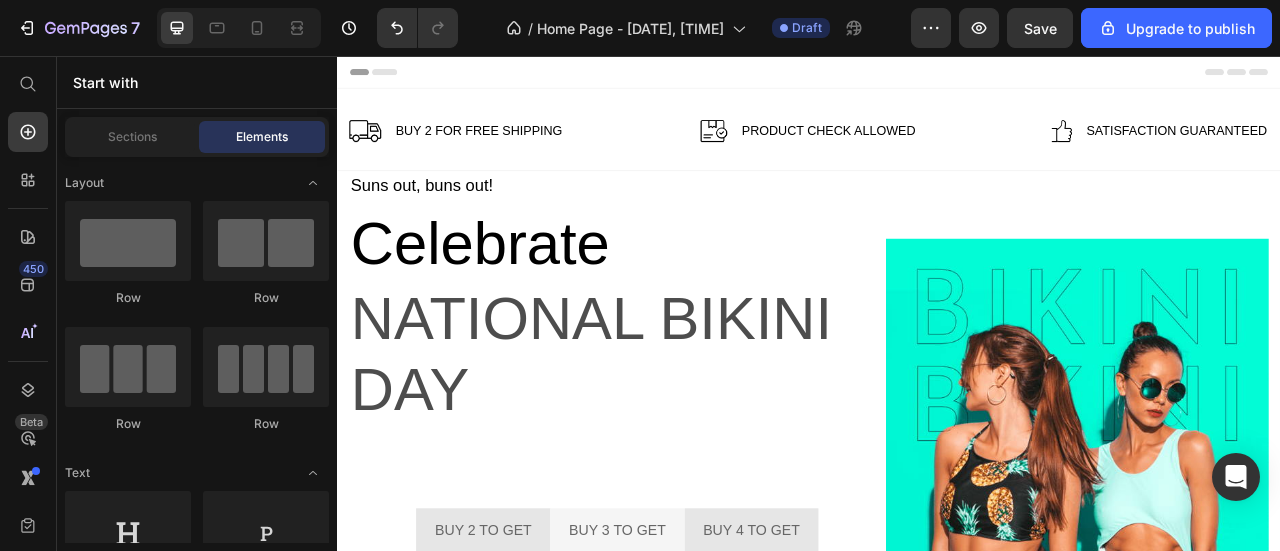 click on "Header" at bounding box center [394, 76] 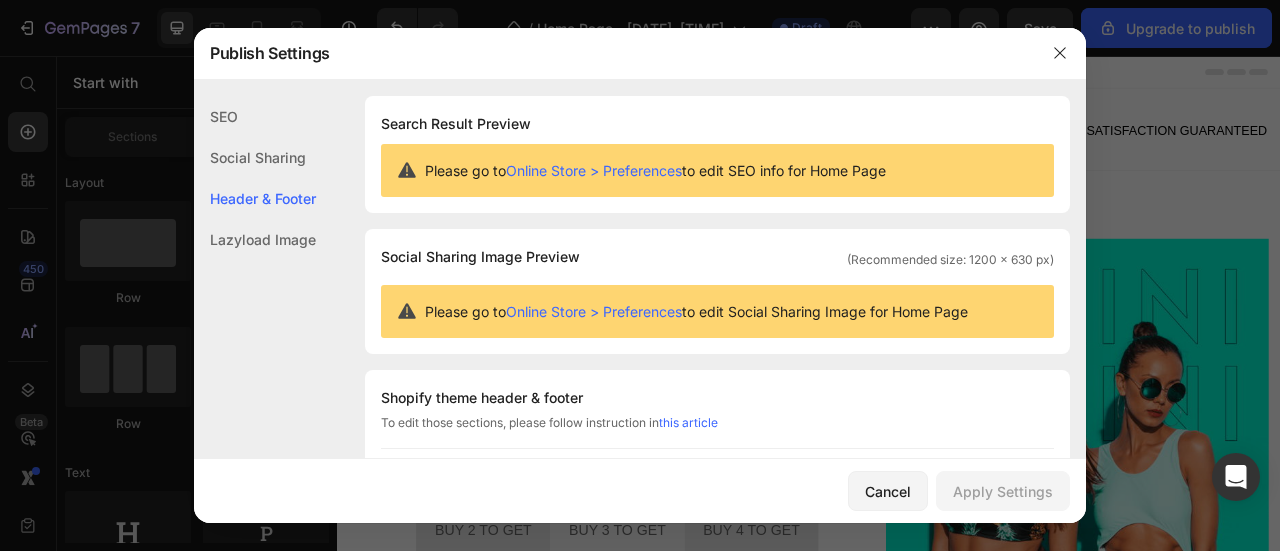 scroll, scrollTop: 270, scrollLeft: 0, axis: vertical 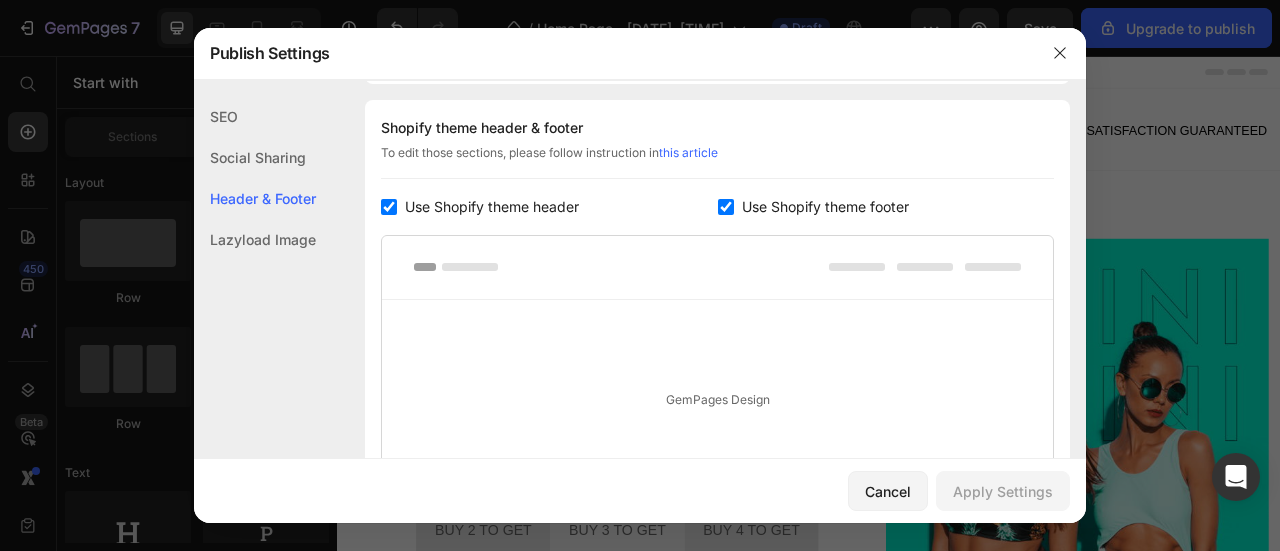 click at bounding box center (389, 207) 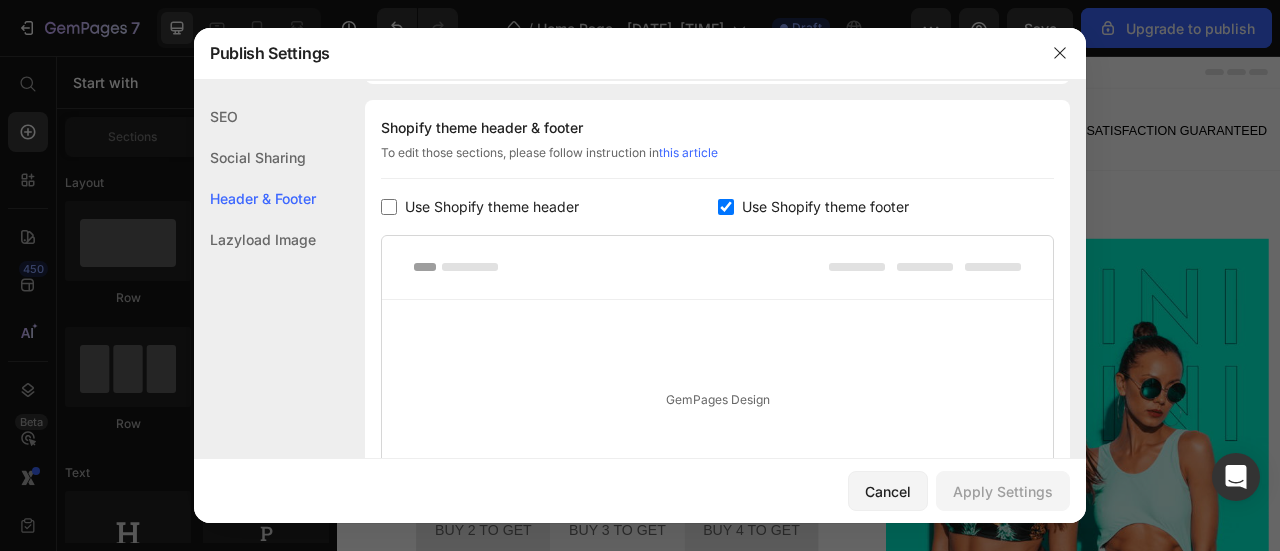 checkbox on "false" 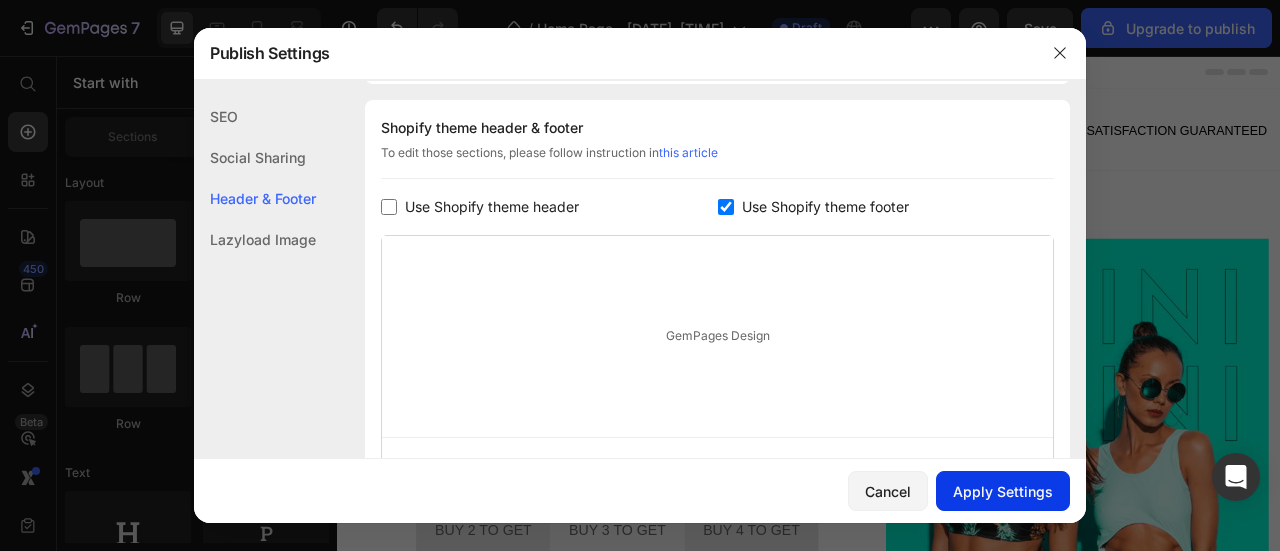 click on "Apply Settings" at bounding box center (1003, 491) 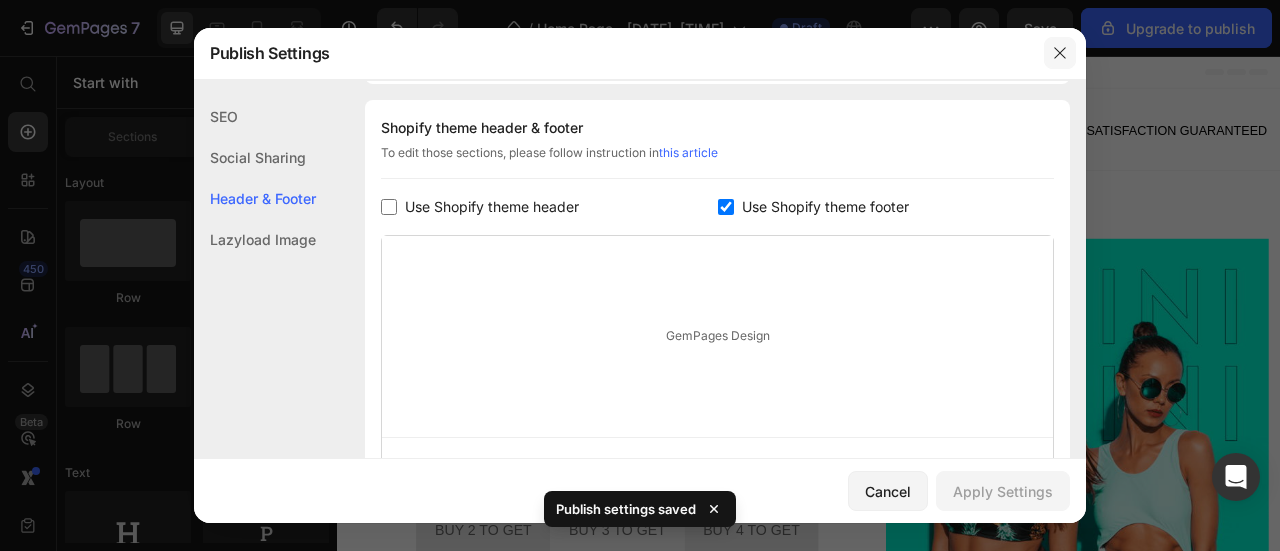 click 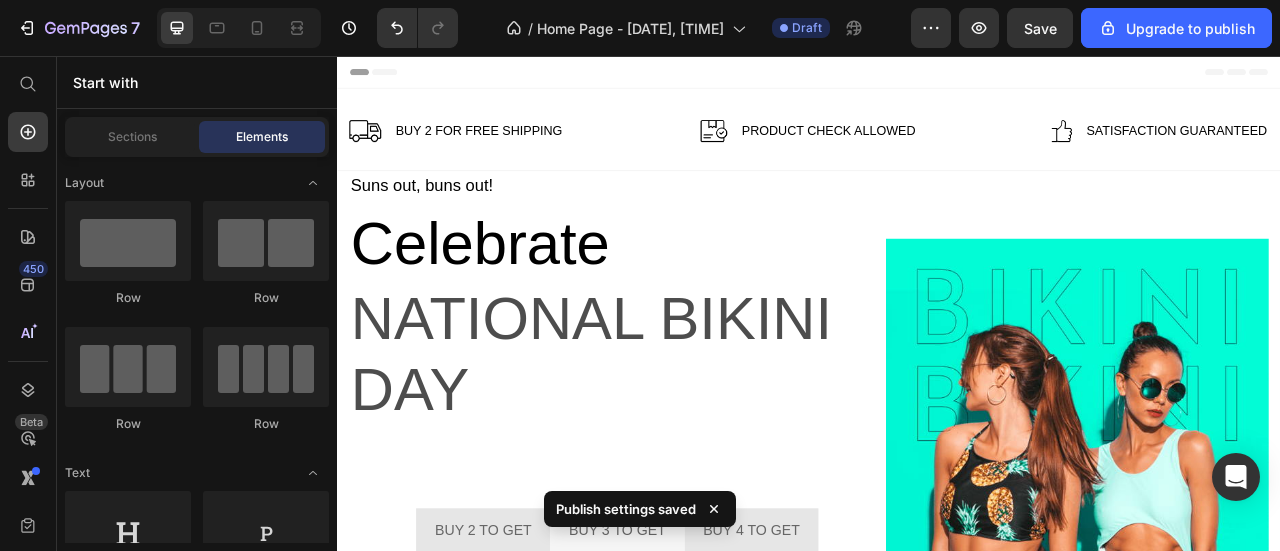 click 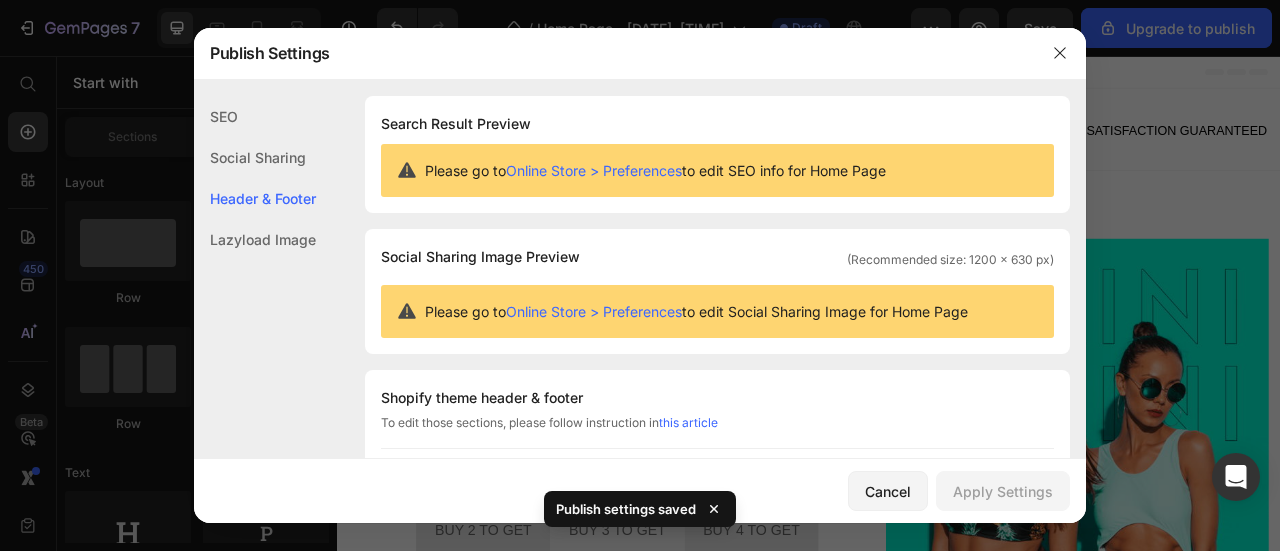 scroll, scrollTop: 270, scrollLeft: 0, axis: vertical 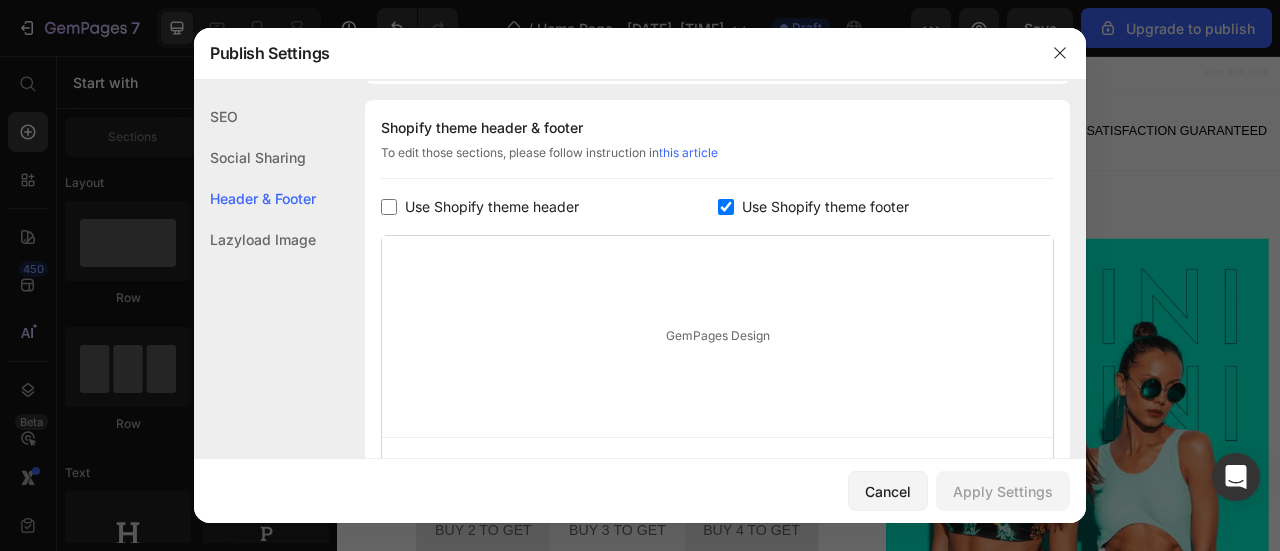 click on "this article" at bounding box center (688, 152) 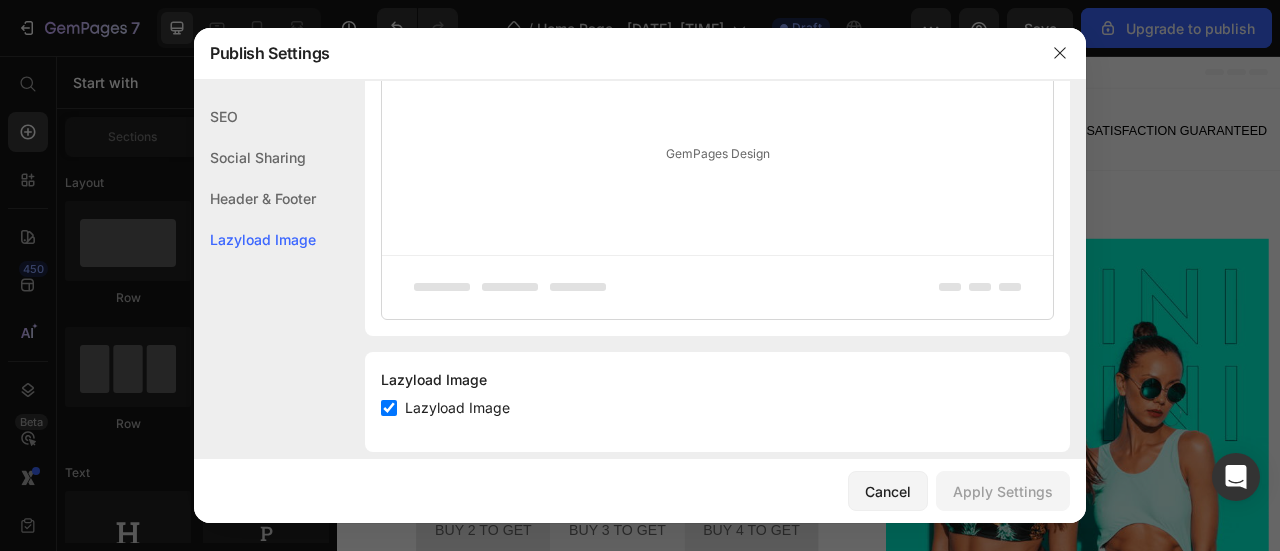 scroll, scrollTop: 0, scrollLeft: 0, axis: both 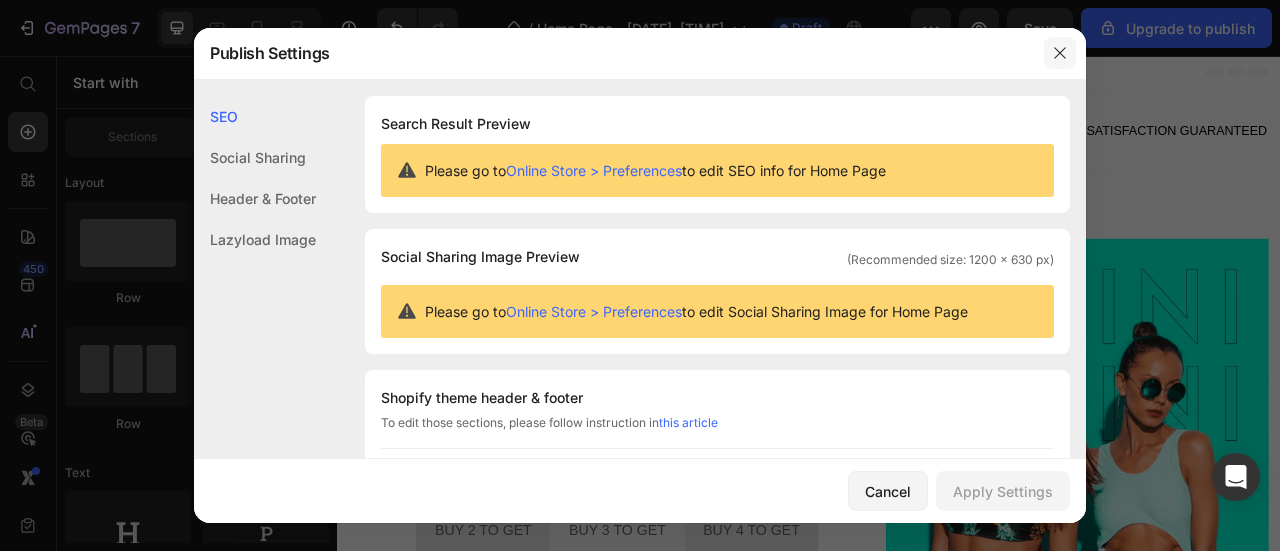 click 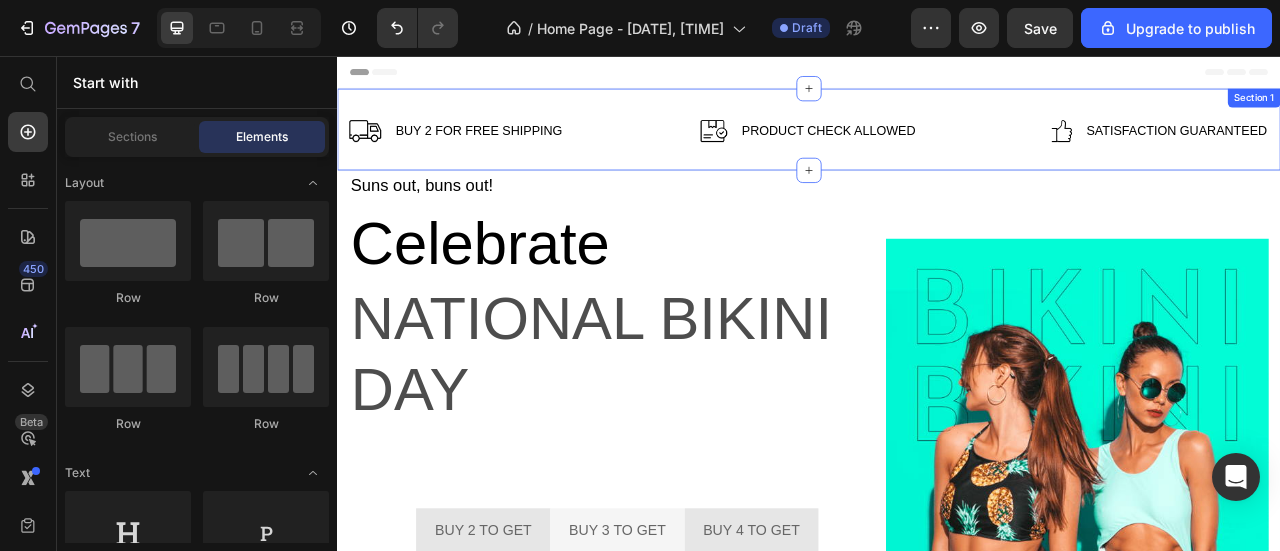 click on "Image Buy 2 for free shipping Text block Row Image Product Check Allowed Text block Row Image Satisfaction Guaranteed Text block Row Row Section 1" at bounding box center [937, 149] 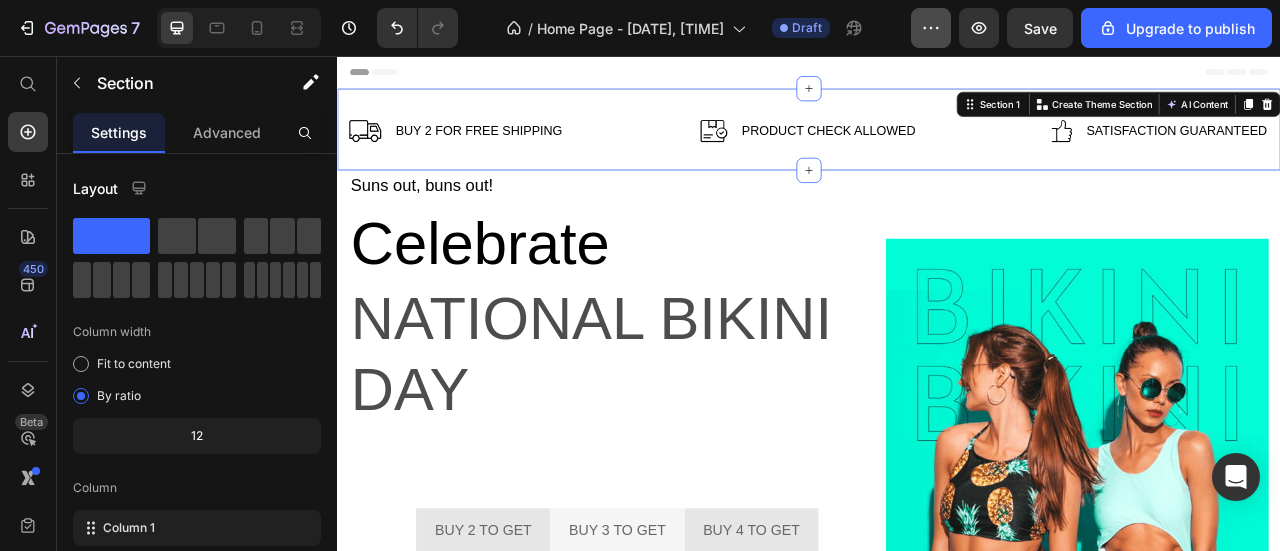 click 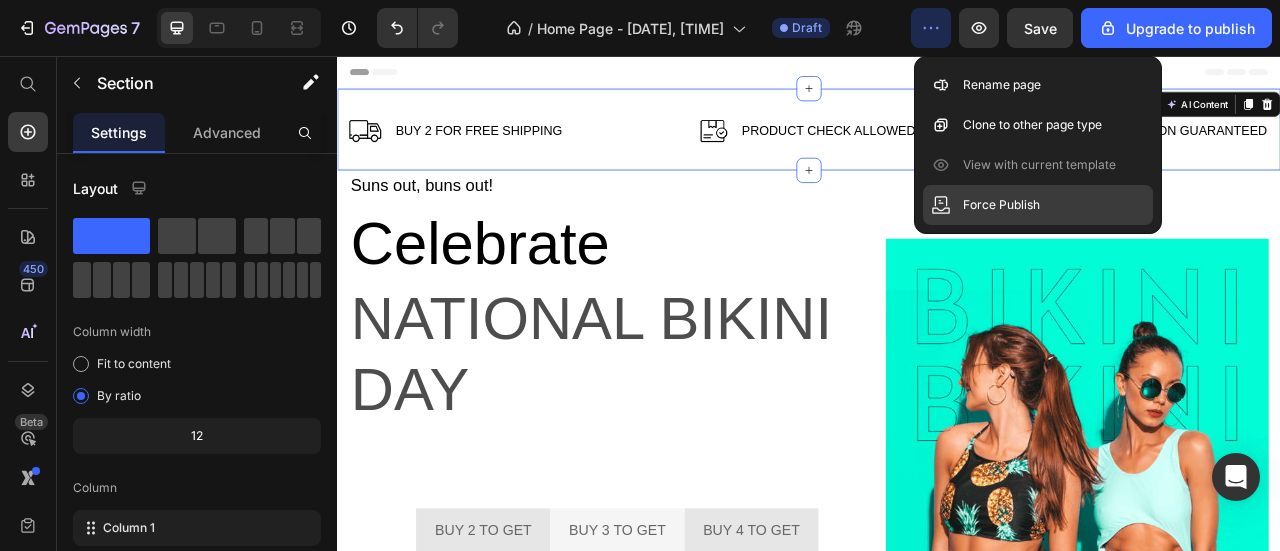 click on "Force Publish" 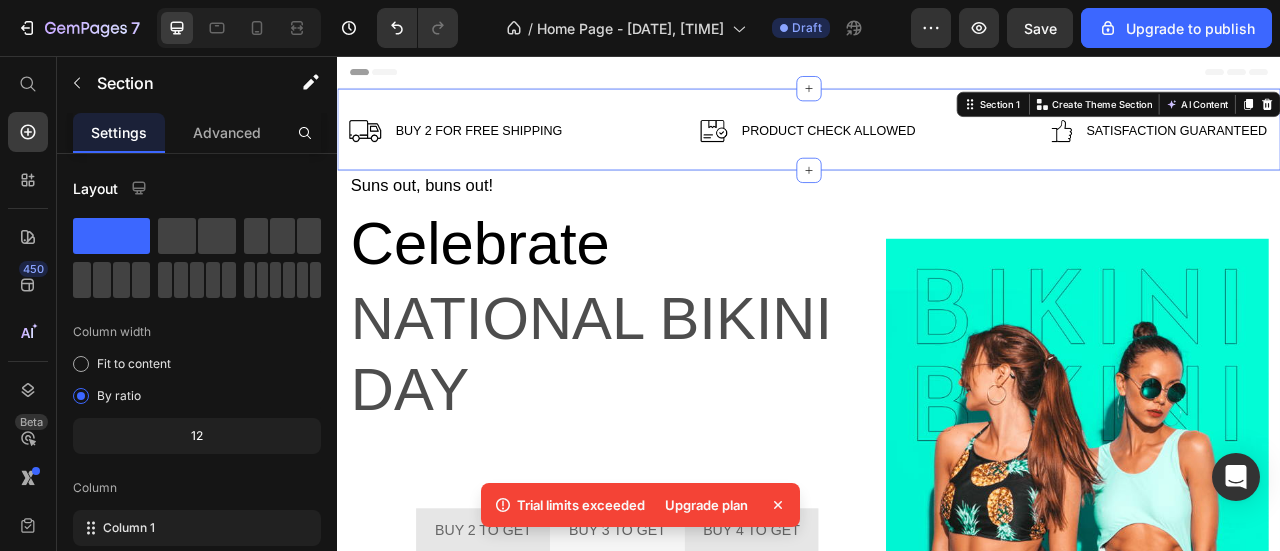 click 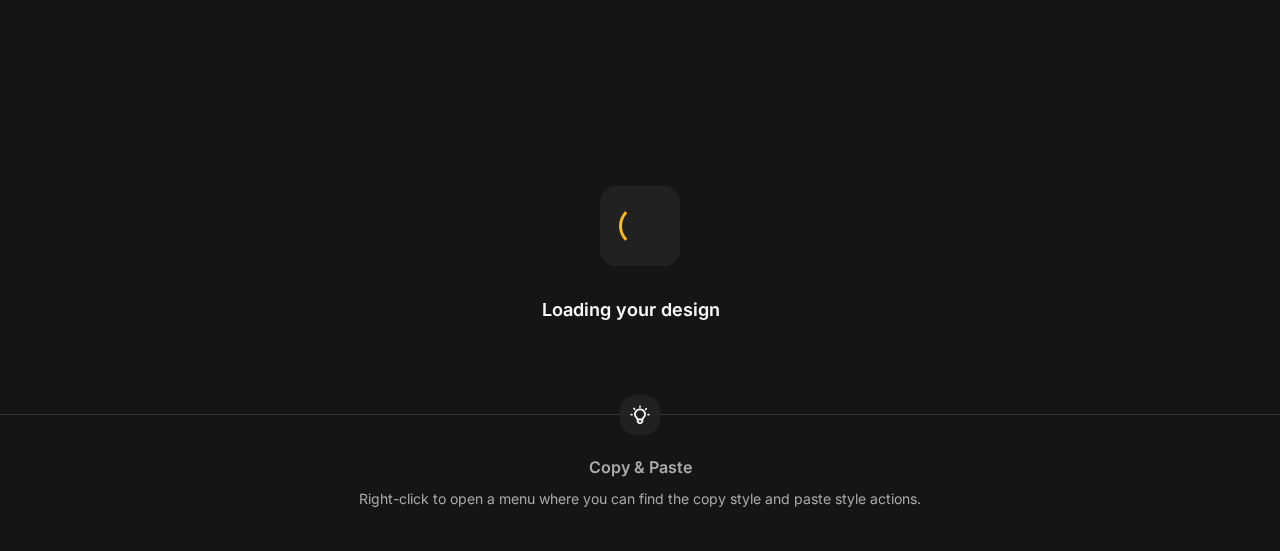 scroll, scrollTop: 0, scrollLeft: 0, axis: both 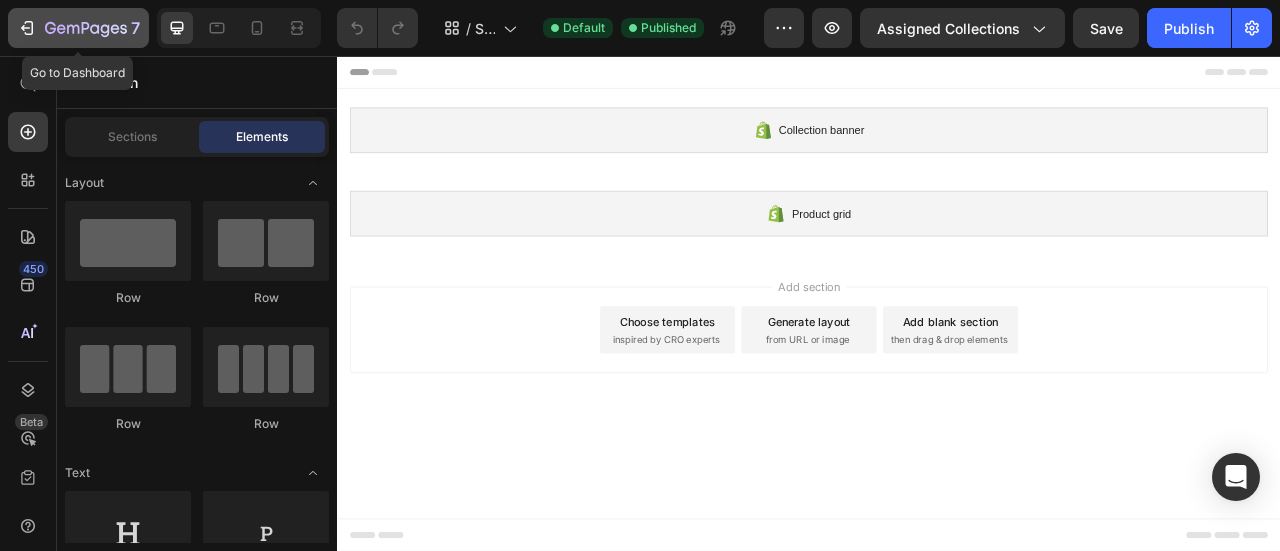 click 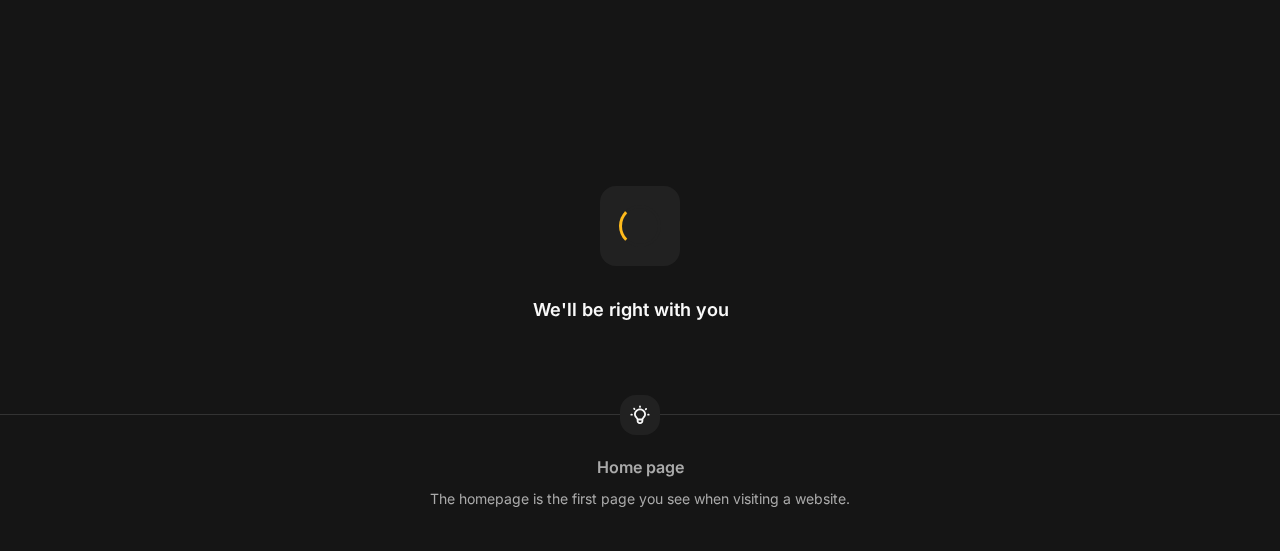 scroll, scrollTop: 0, scrollLeft: 0, axis: both 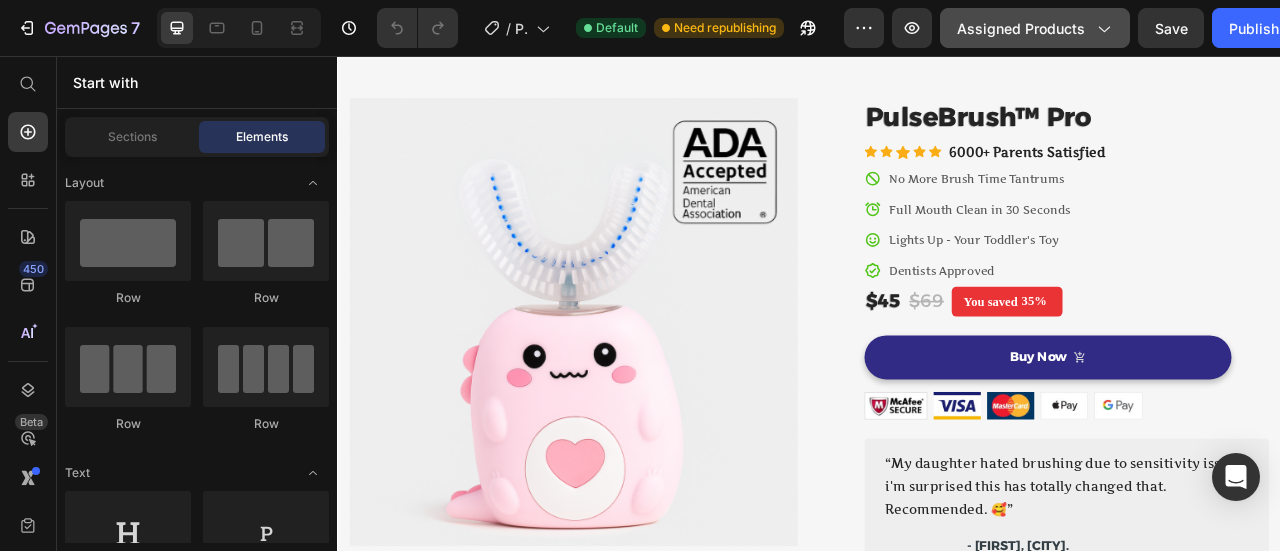 click on "Assigned Products" at bounding box center (1035, 28) 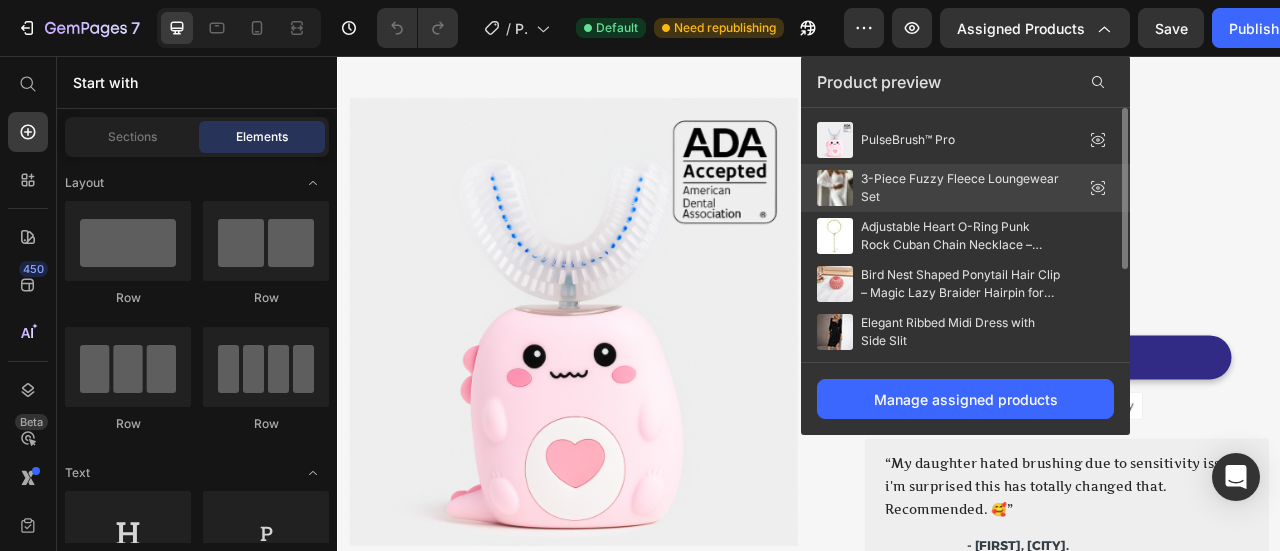 click on "3-Piece Fuzzy Fleece Loungewear Set" at bounding box center (961, 188) 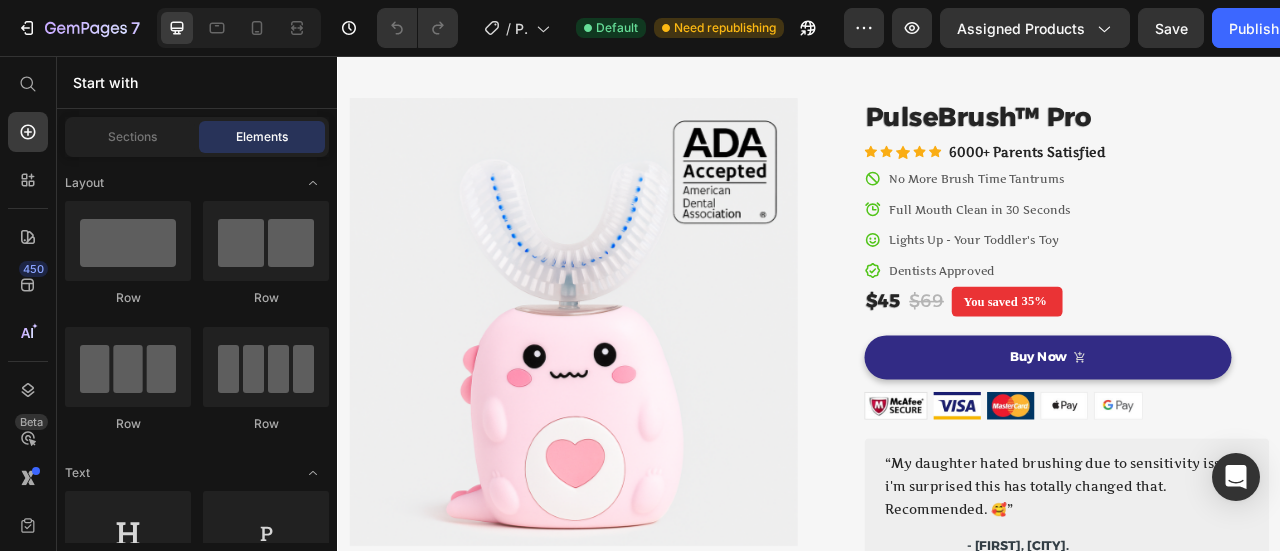 scroll, scrollTop: 0, scrollLeft: 0, axis: both 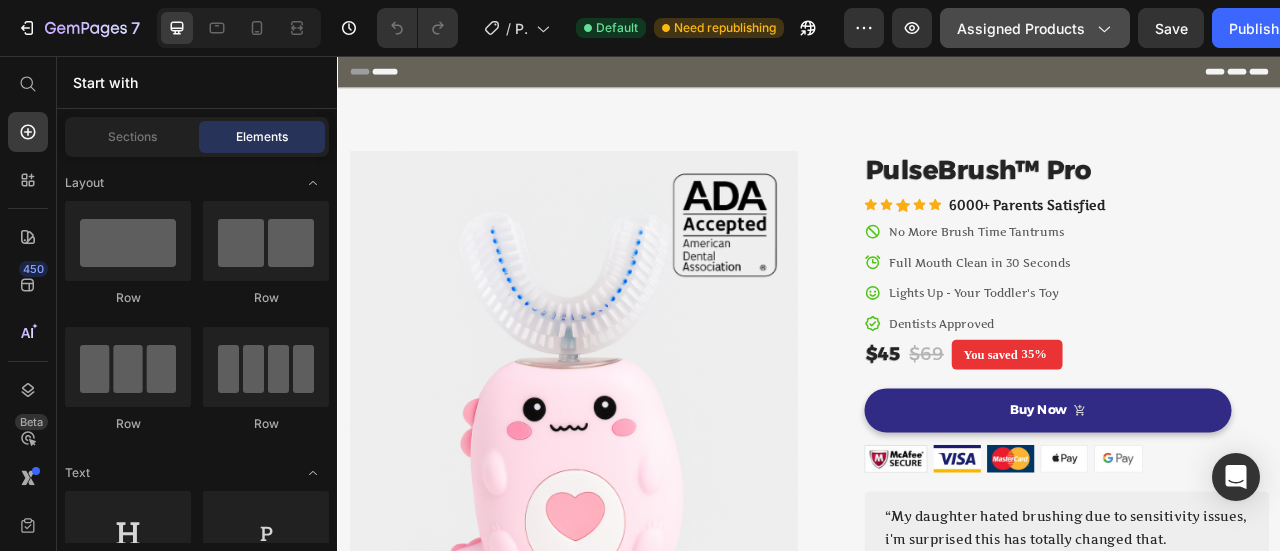 click on "Assigned Products" at bounding box center [1035, 28] 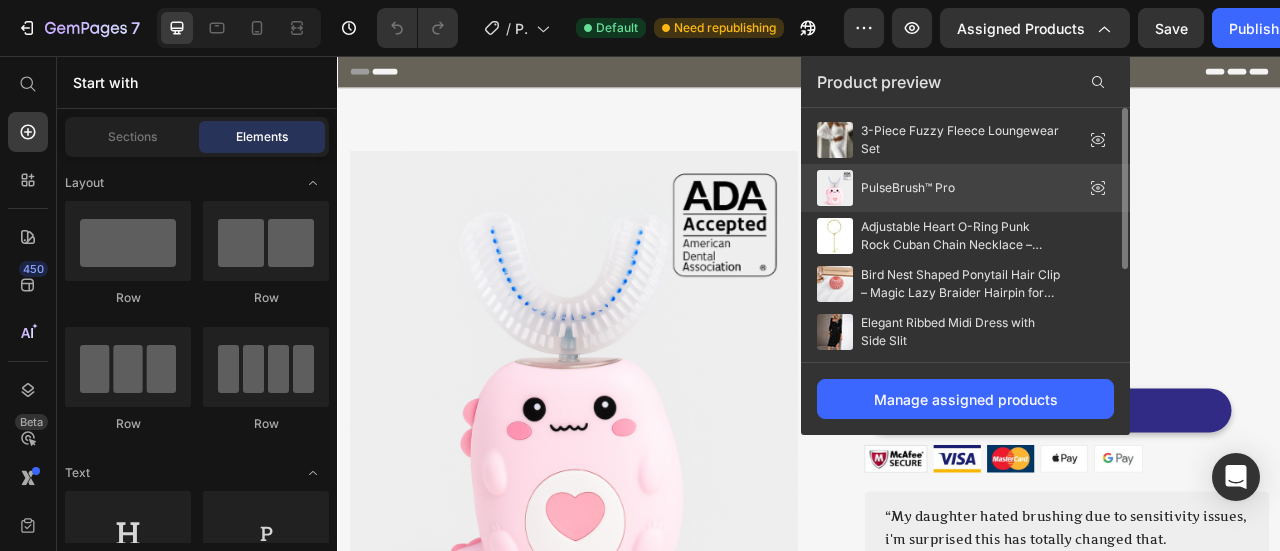 click 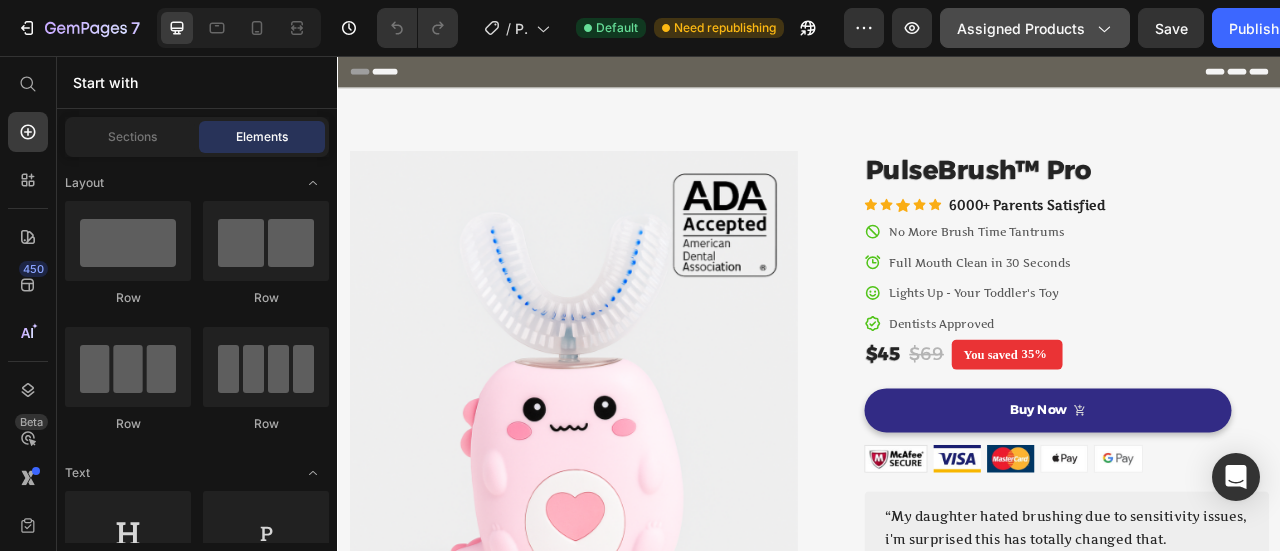 click 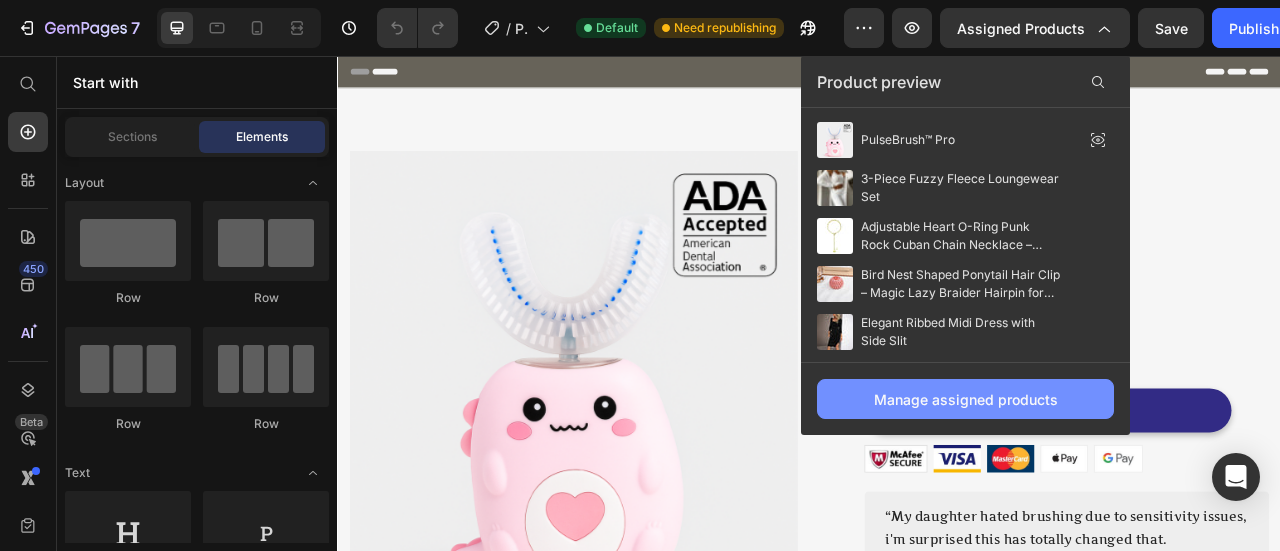 click on "Manage assigned products" at bounding box center (966, 399) 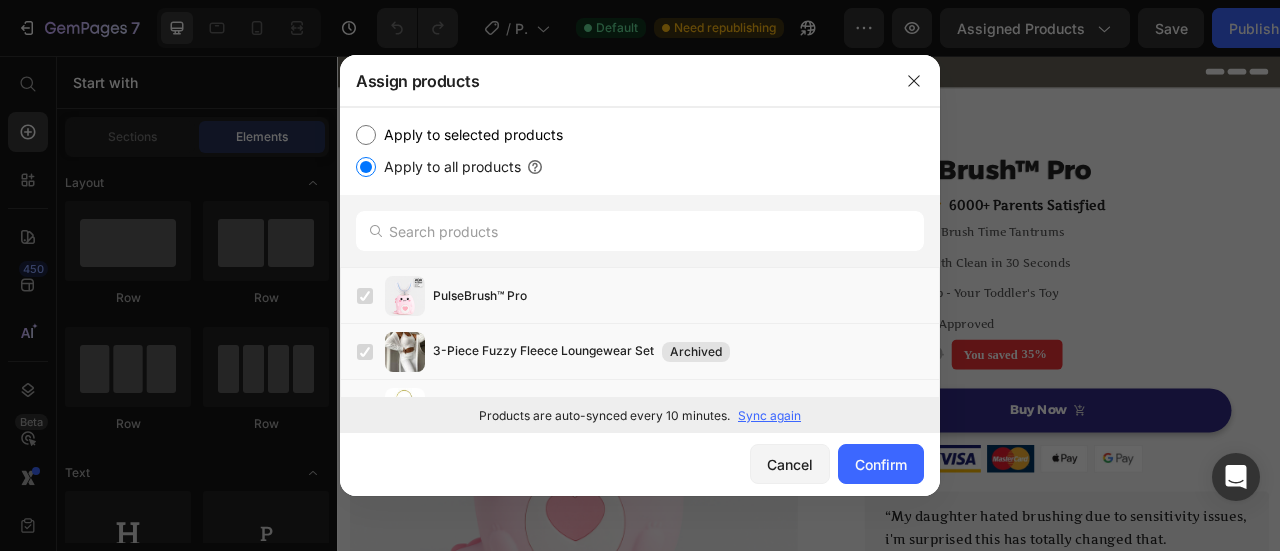 click on "Apply to selected products" at bounding box center (469, 135) 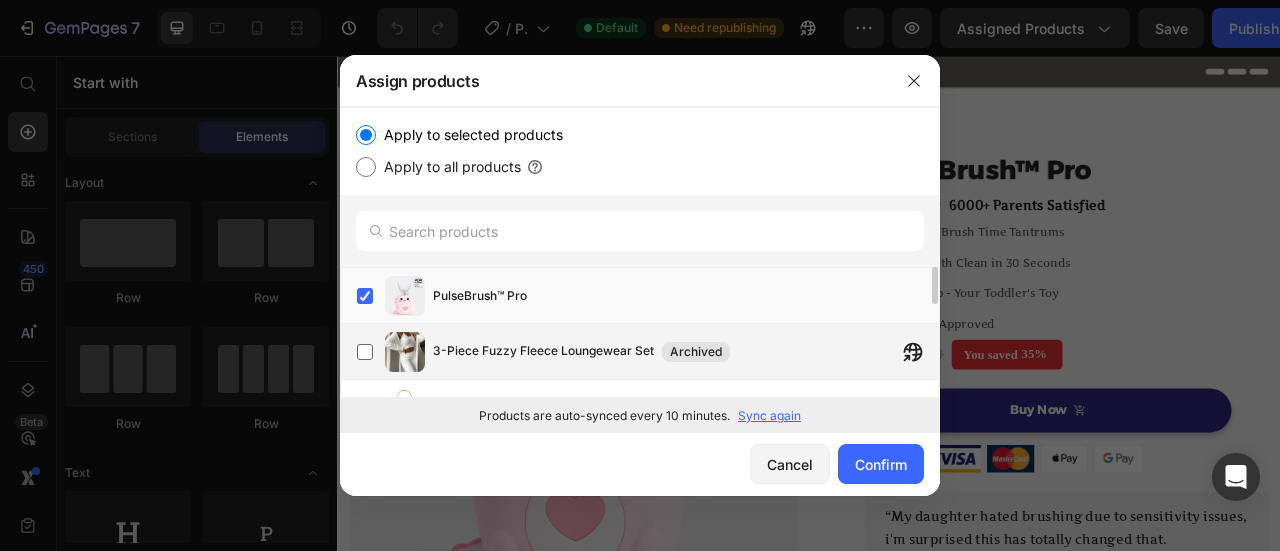 click on "3-Piece Fuzzy Fleece Loungewear Set Archived" at bounding box center [648, 352] 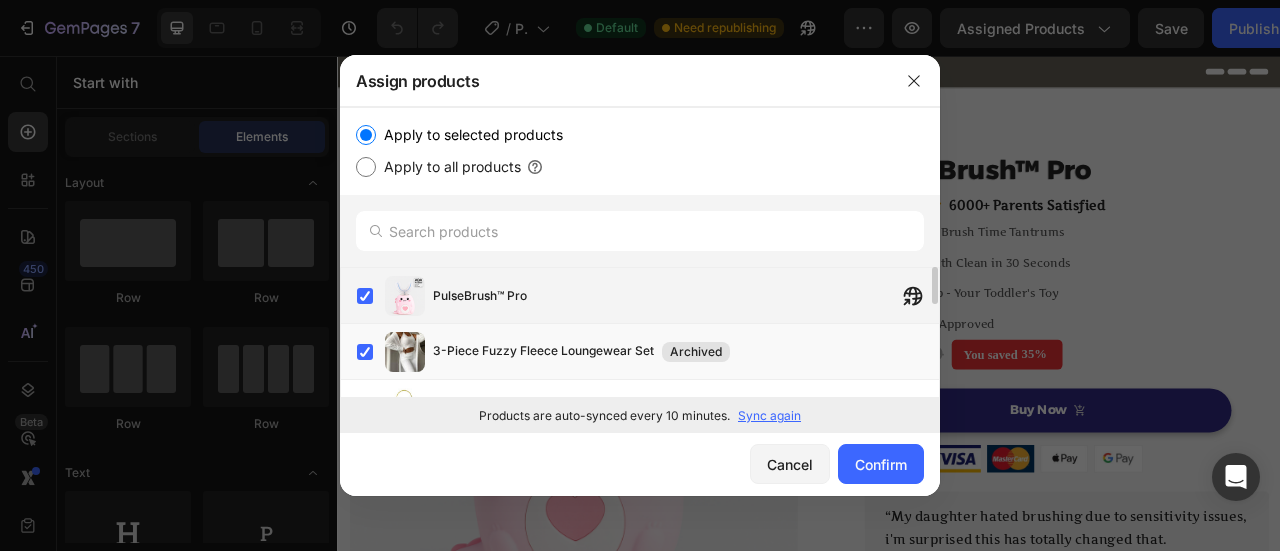 click at bounding box center (405, 296) 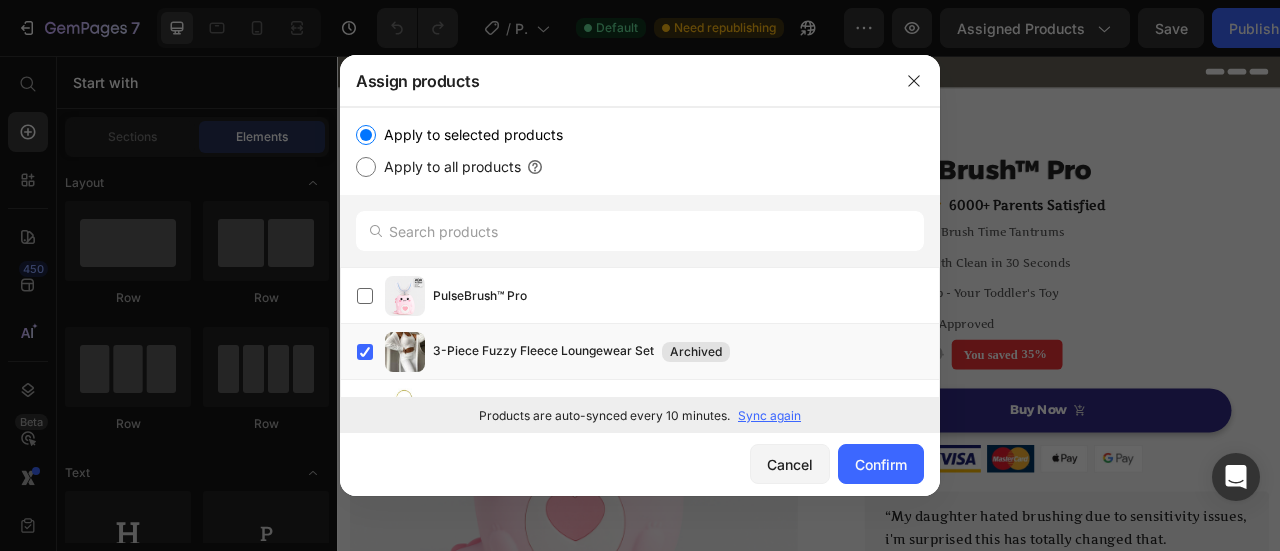 click on "Cancel Confirm" at bounding box center (640, 464) 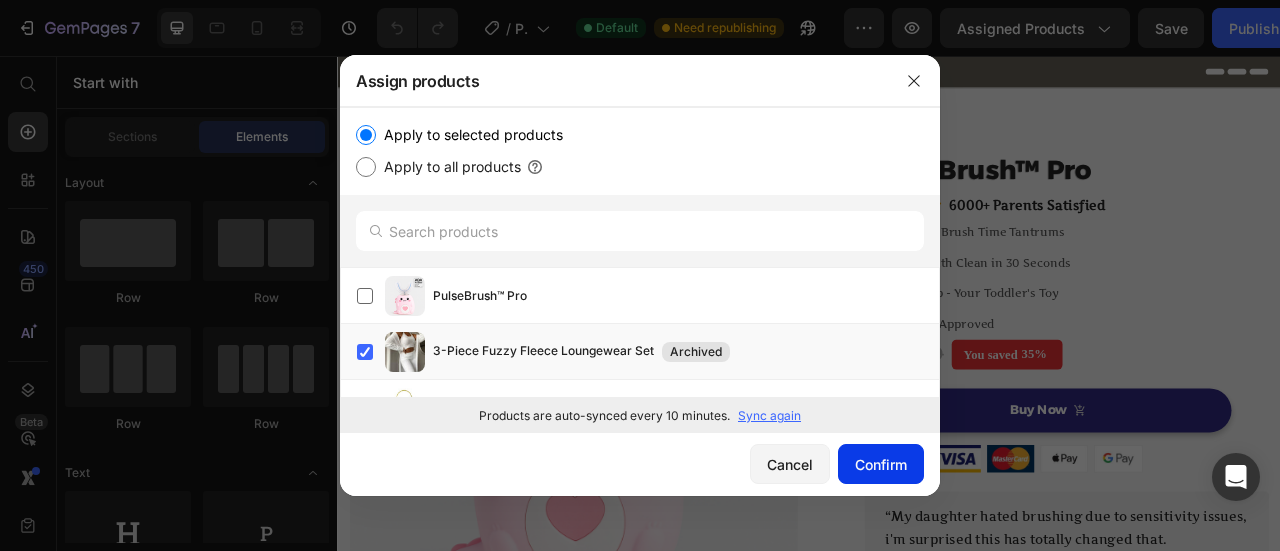 click on "Confirm" 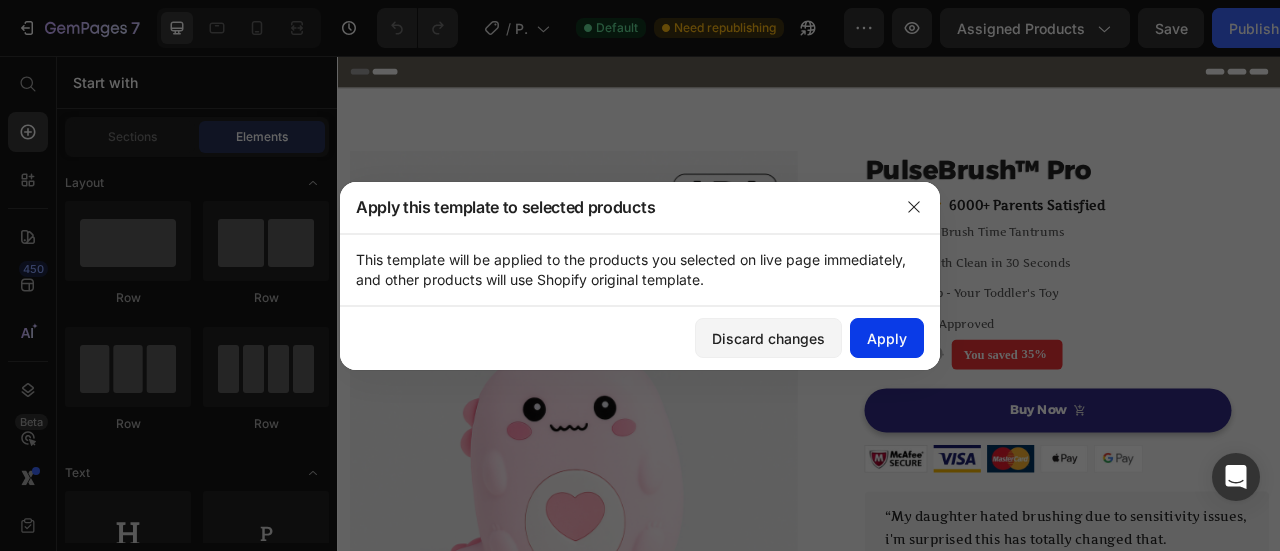 click on "Apply" at bounding box center [887, 338] 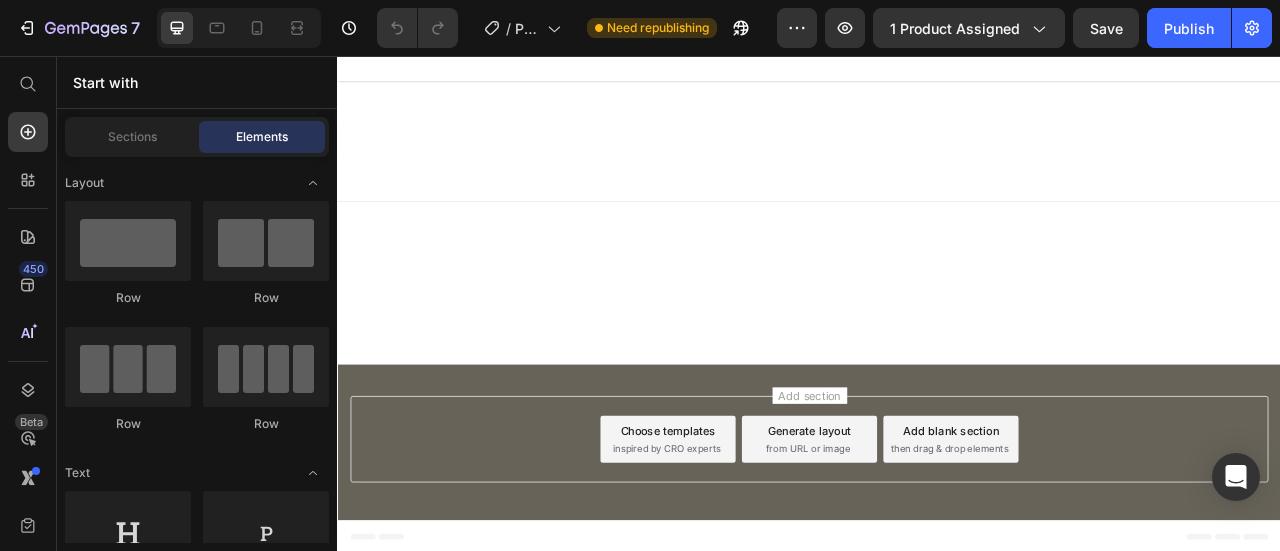 scroll, scrollTop: 0, scrollLeft: 0, axis: both 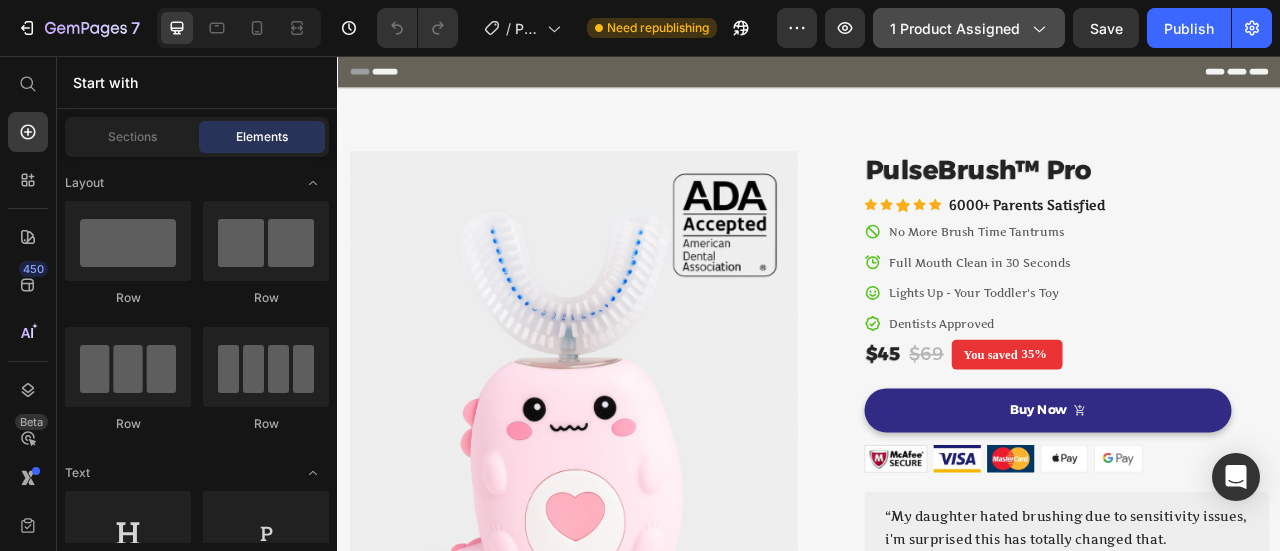 click on "1 product assigned" 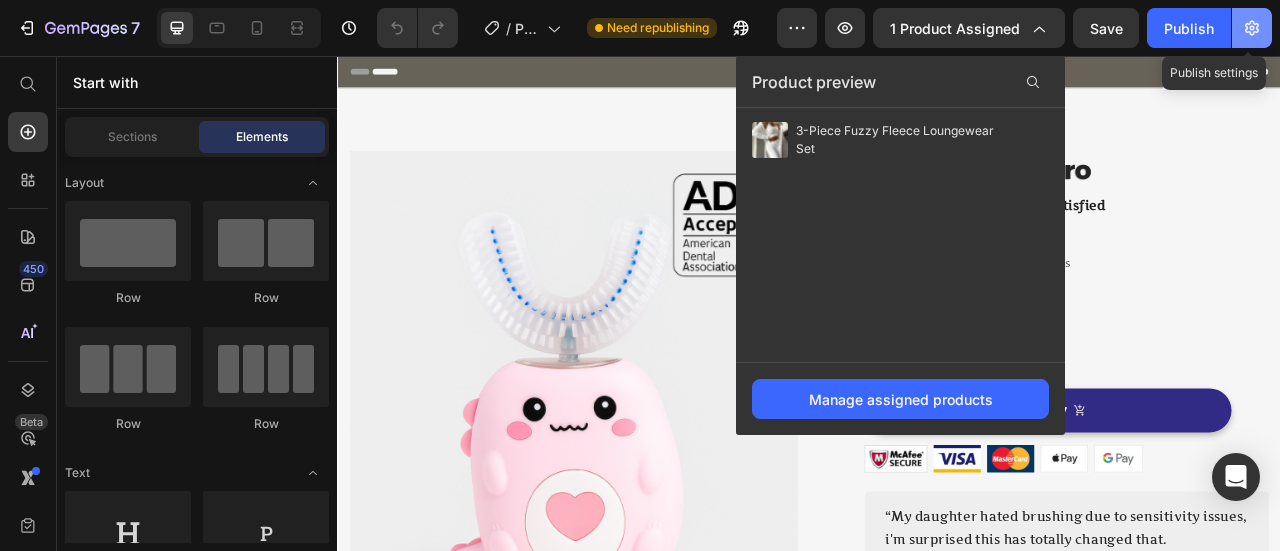 click 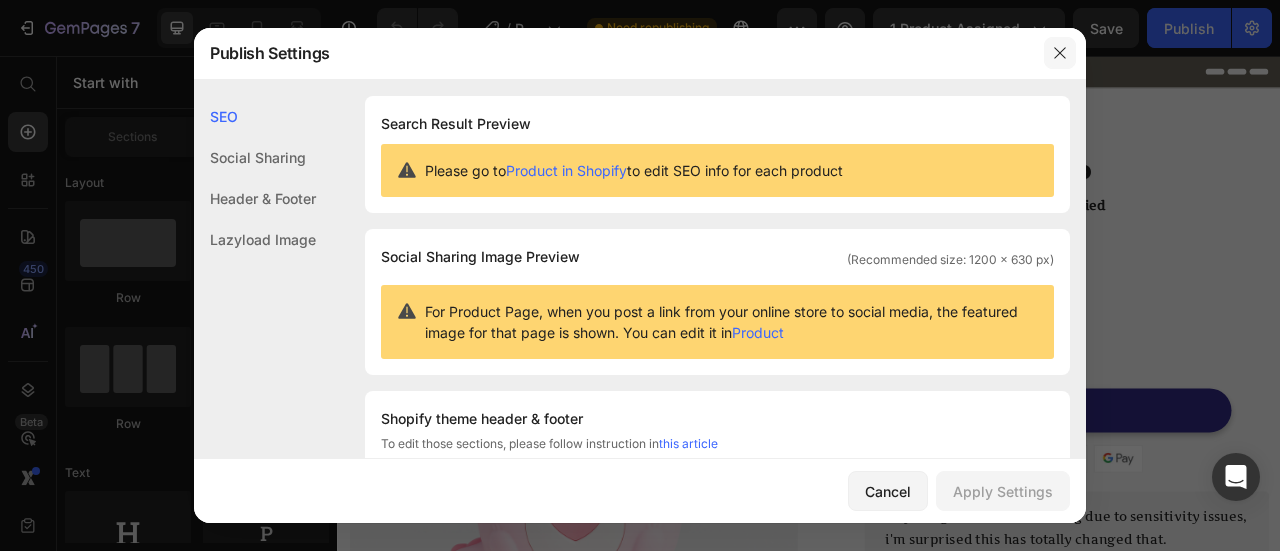 click 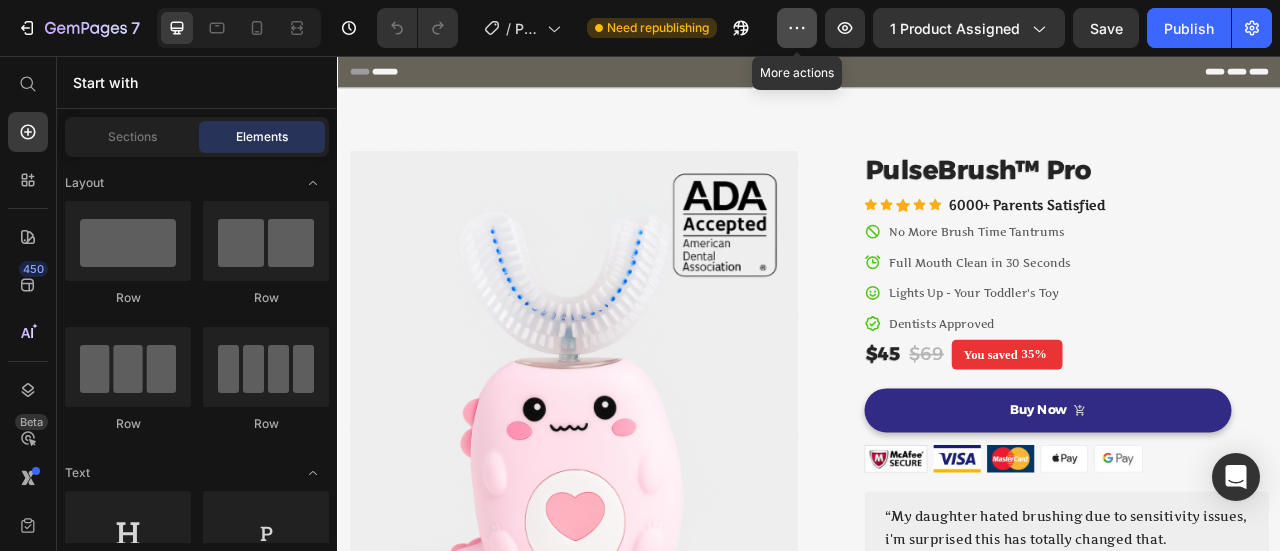 click 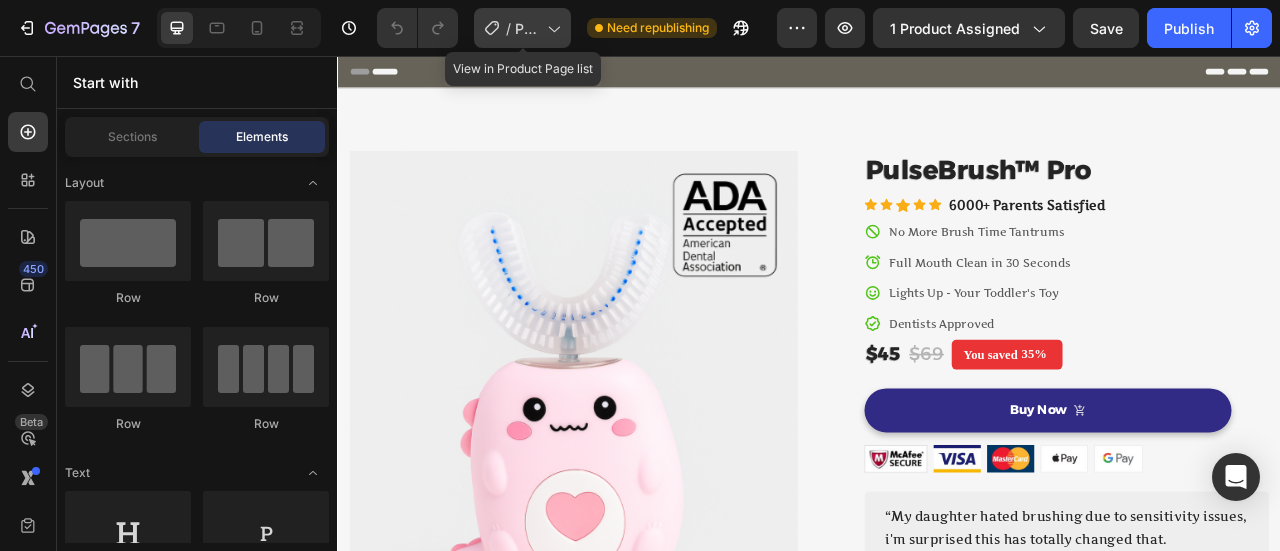 click on "/  Product Page - Jul 9, 13:18:14" 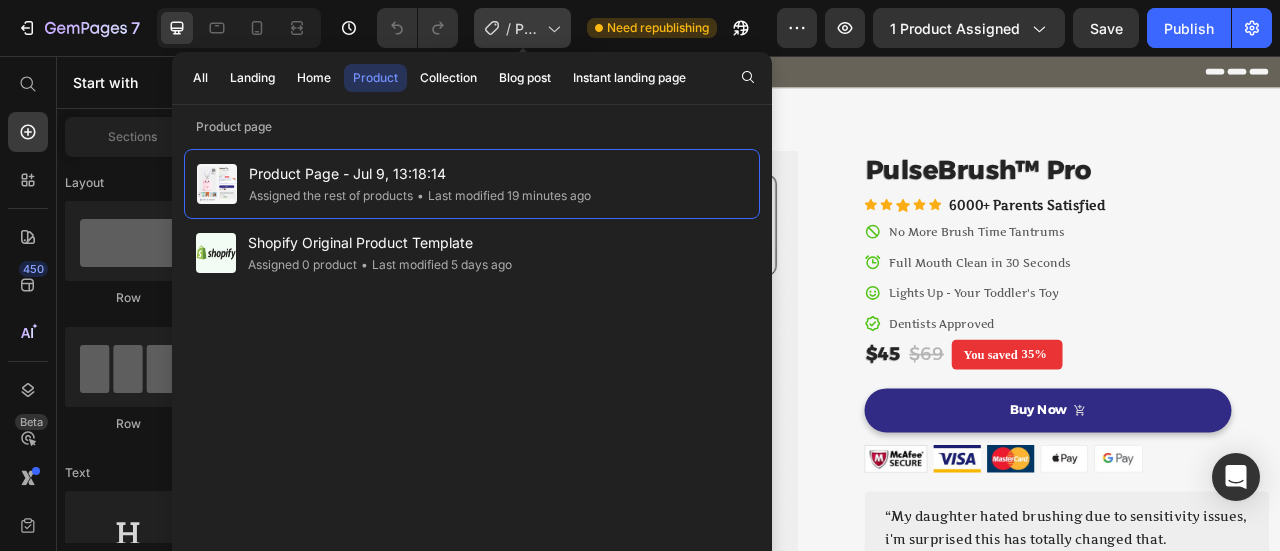 click on "/  Product Page - Jul 9, 13:18:14" 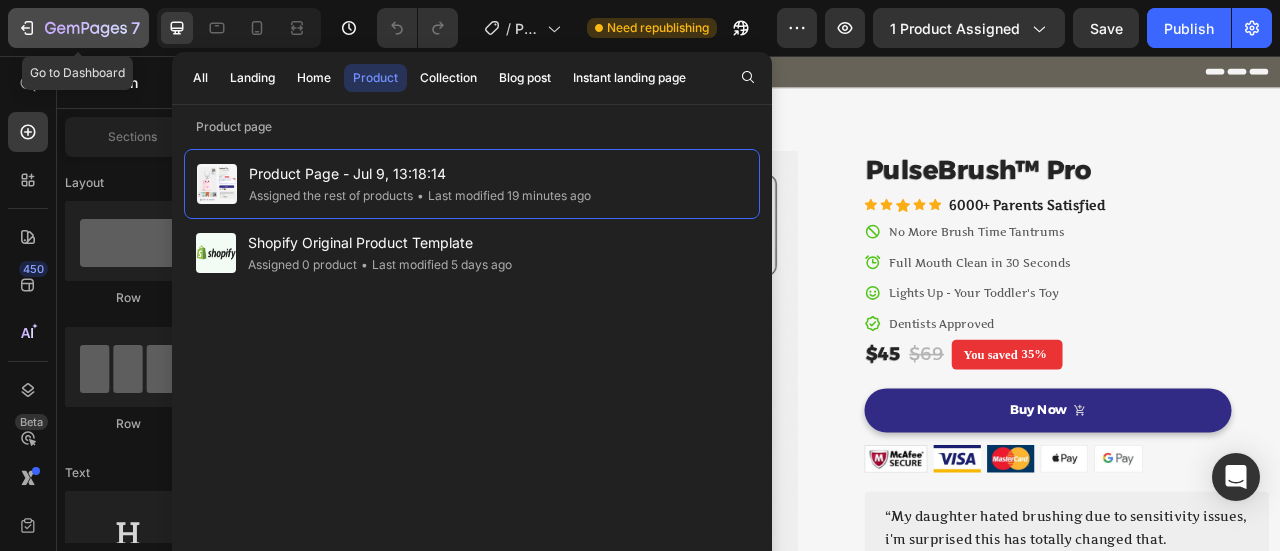 click 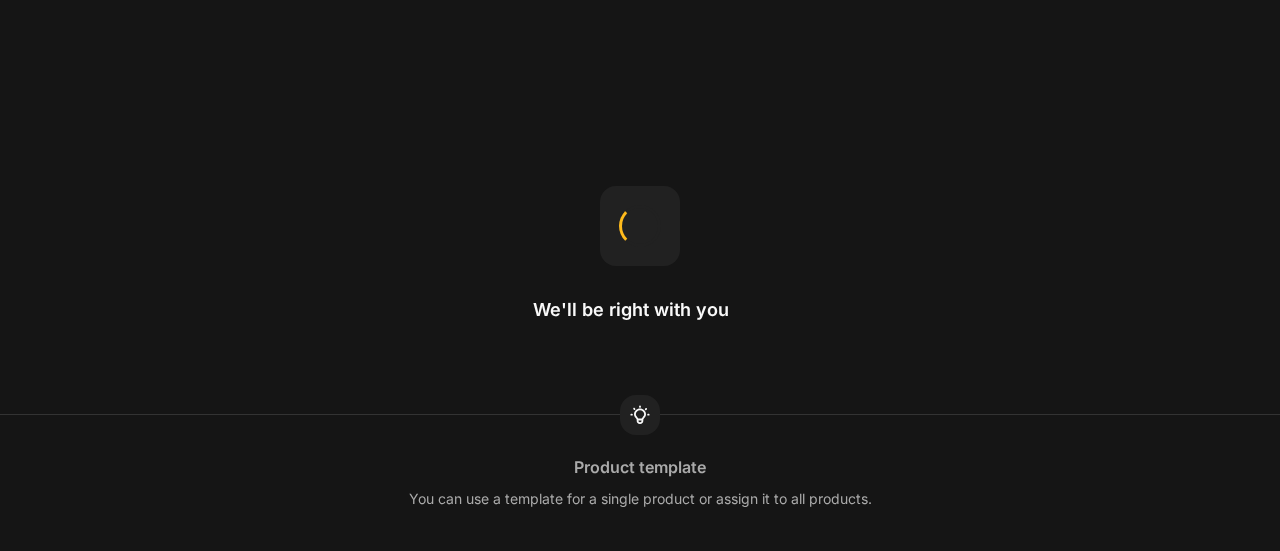 scroll, scrollTop: 0, scrollLeft: 0, axis: both 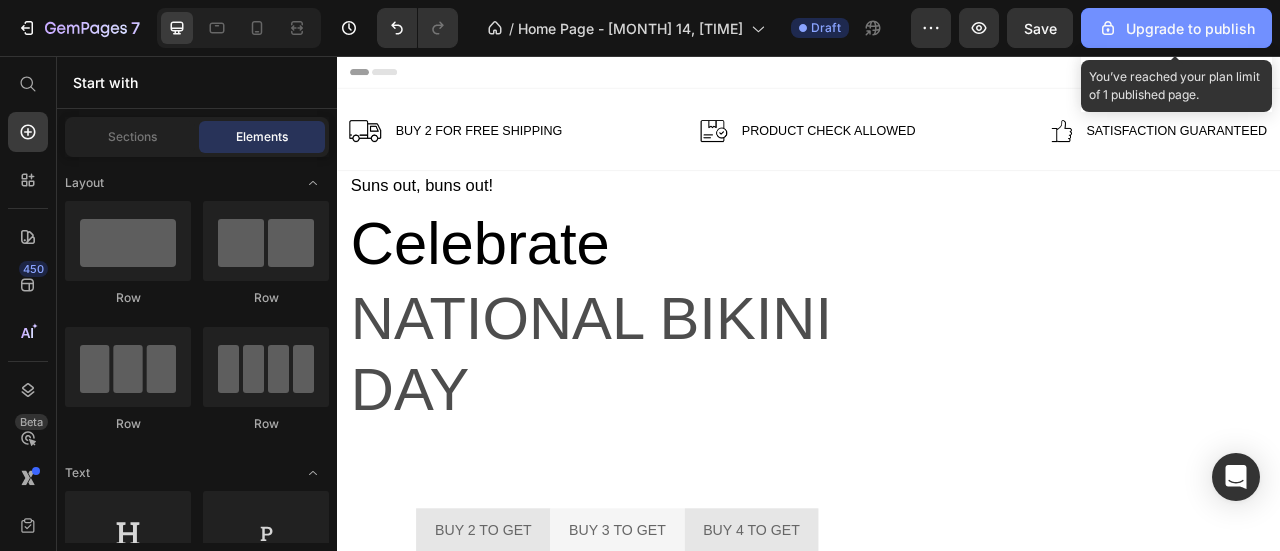 click on "Upgrade to publish" at bounding box center (1176, 28) 